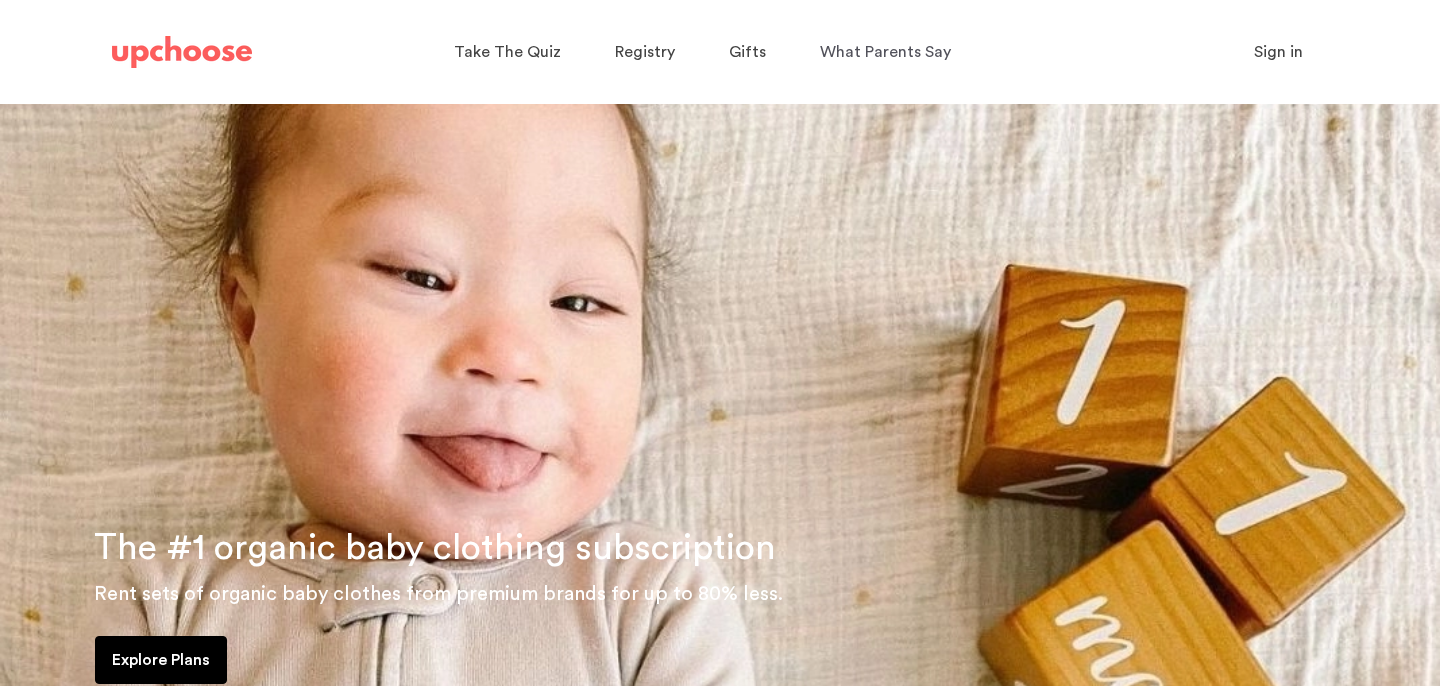 scroll, scrollTop: 0, scrollLeft: 0, axis: both 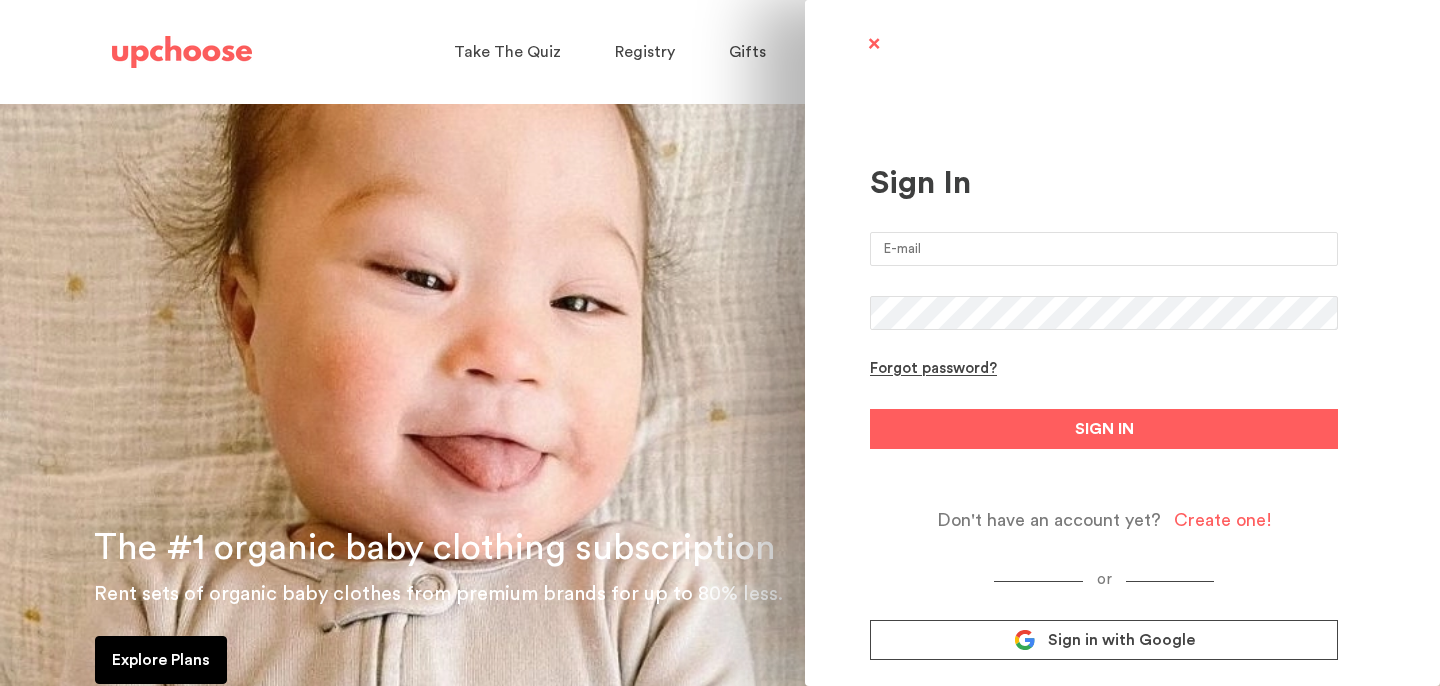 click at bounding box center (1104, 249) 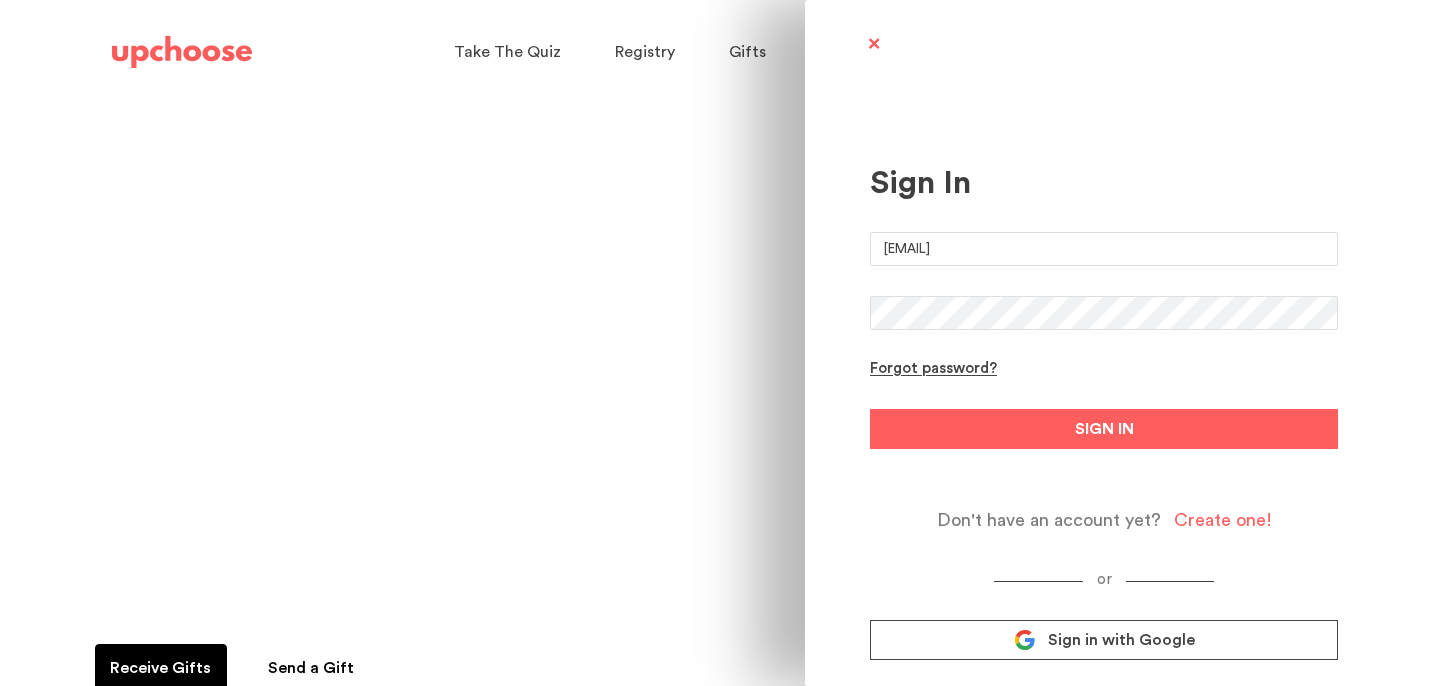 click on "SIGN IN" at bounding box center [1104, 429] 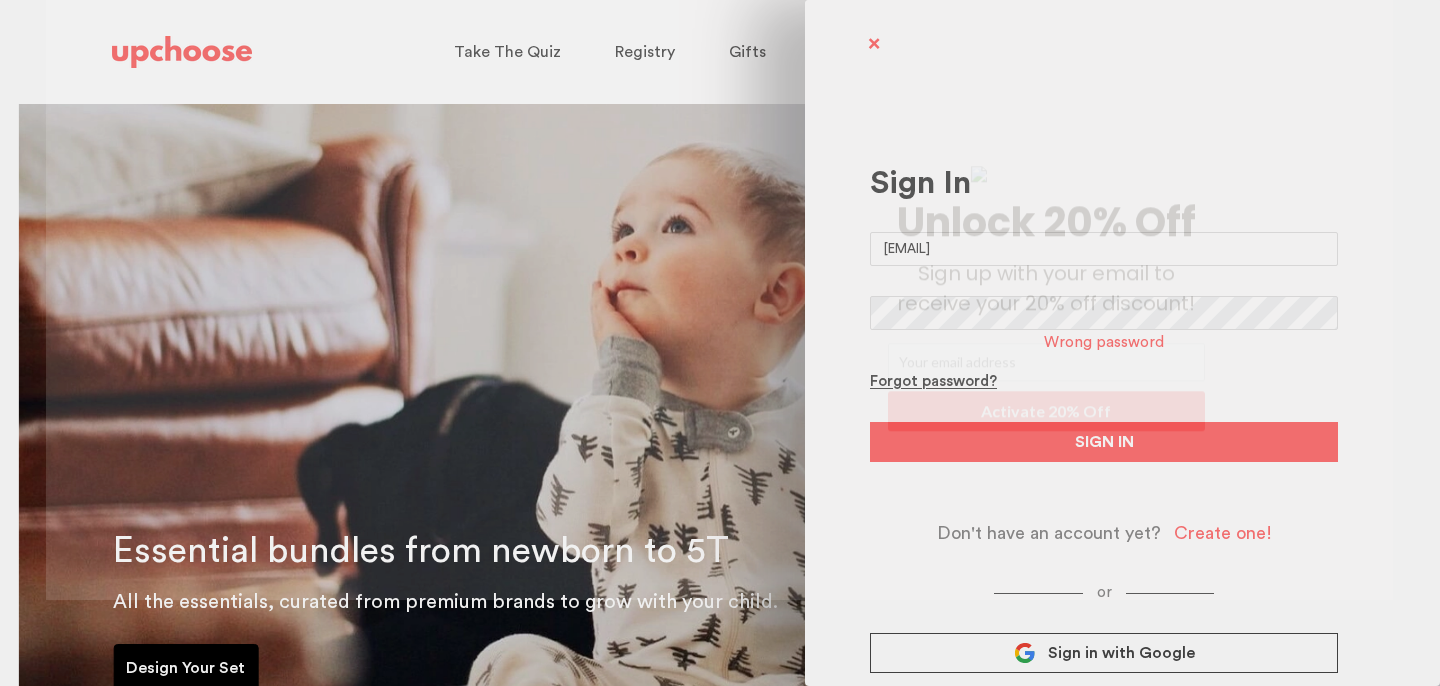 scroll, scrollTop: 0, scrollLeft: 0, axis: both 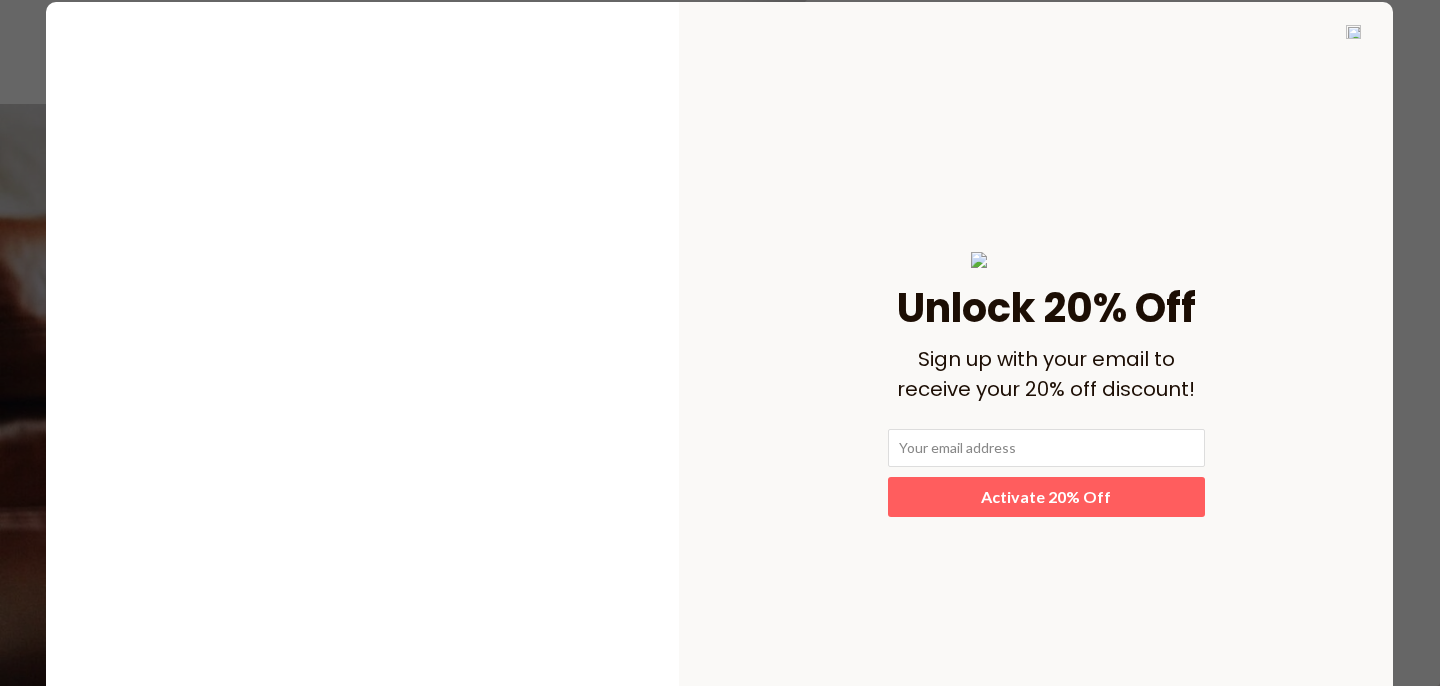click at bounding box center (1353, 32) 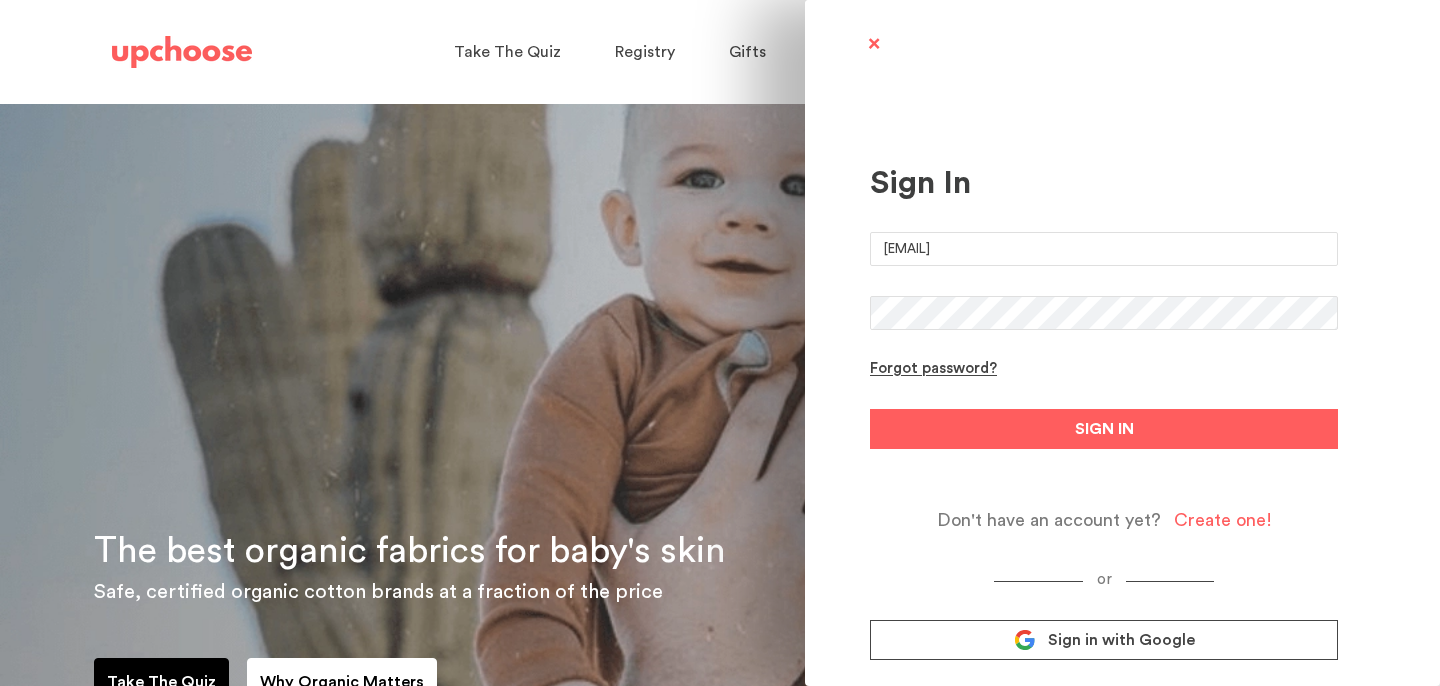 click on "SIGN IN" at bounding box center (1104, 429) 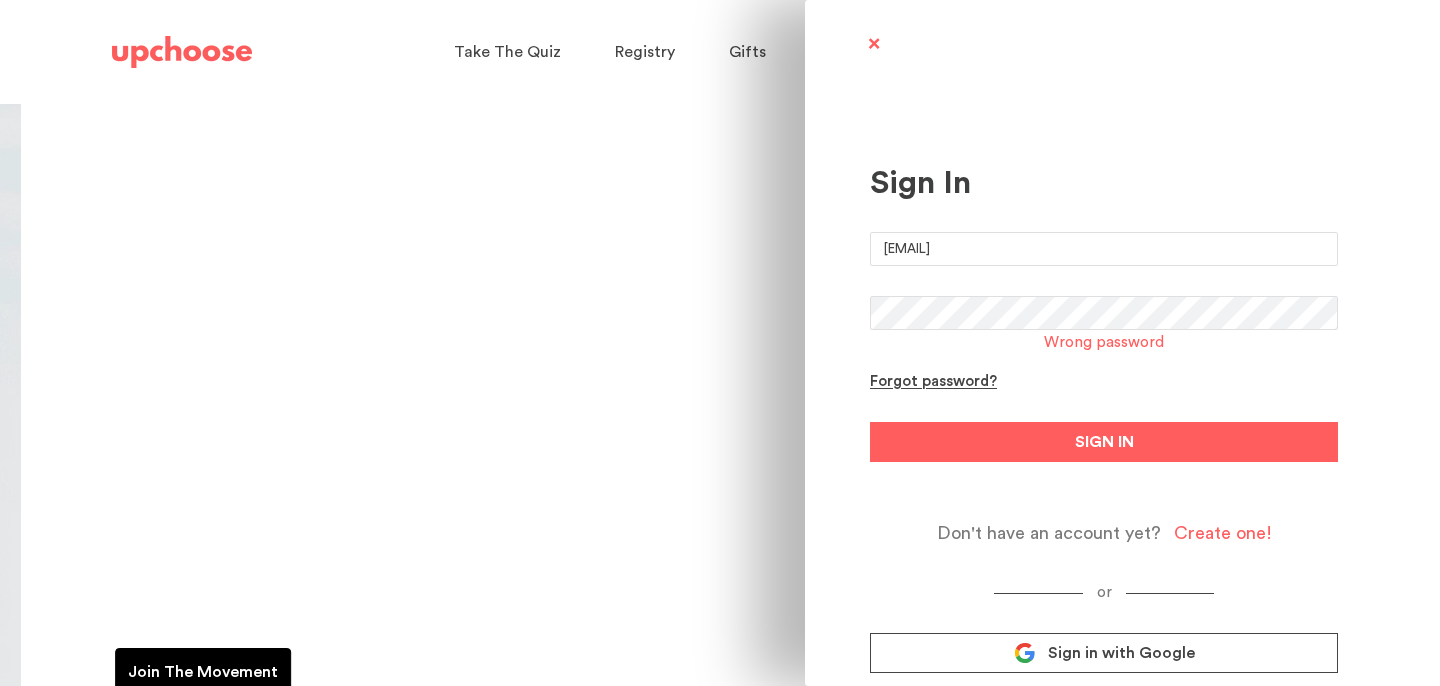 click on "Sign In hmcain26@gmail.com Wrong password Forgot password? SIGN IN Don't have an account yet? Create one! or Sign in with Google" at bounding box center (1122, 343) 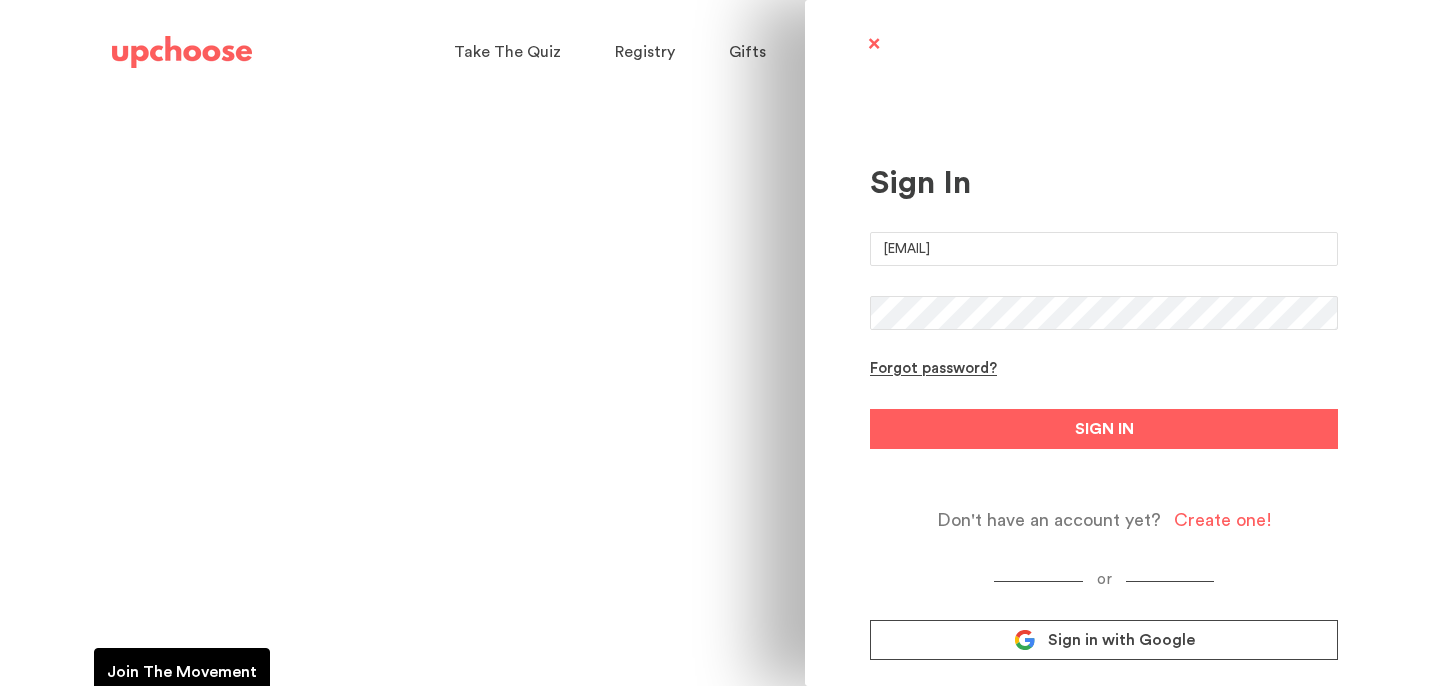 click on "SIGN IN" at bounding box center [1104, 429] 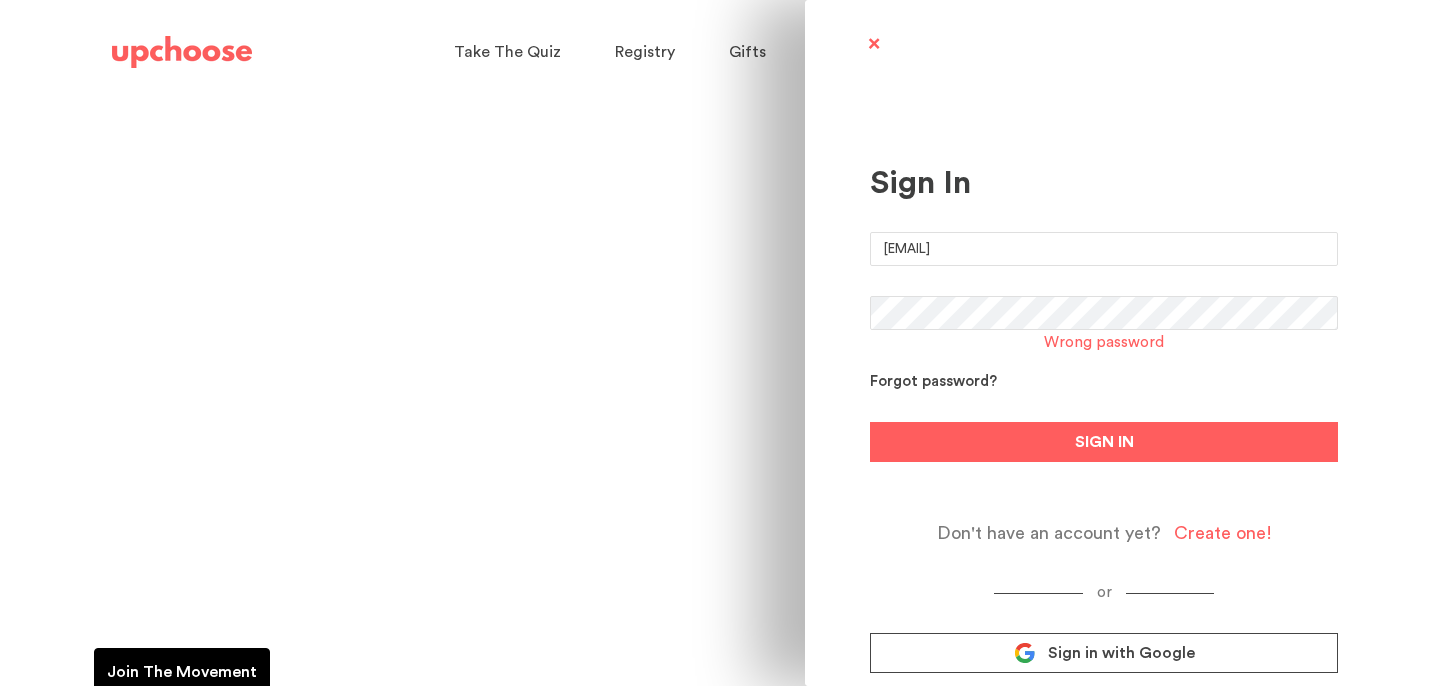 click on "Forgot password?" at bounding box center (933, 382) 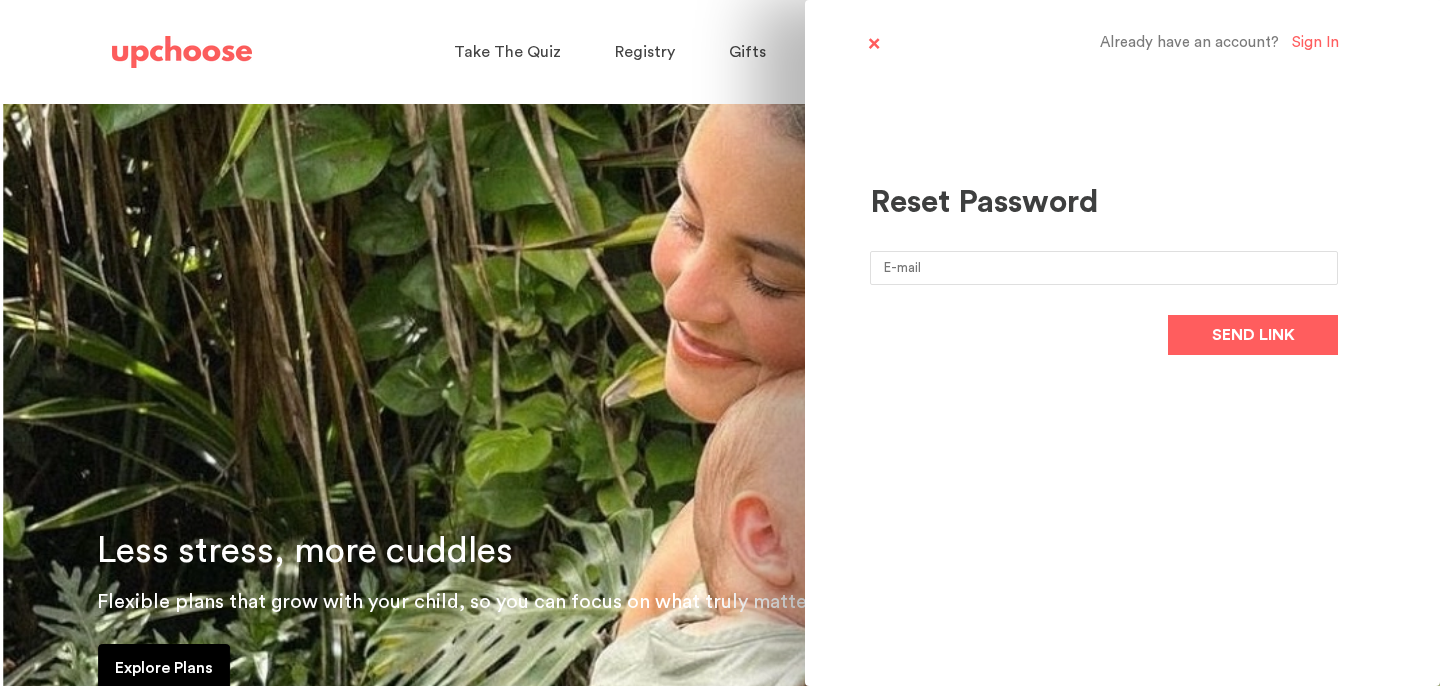 click at bounding box center [1104, 268] 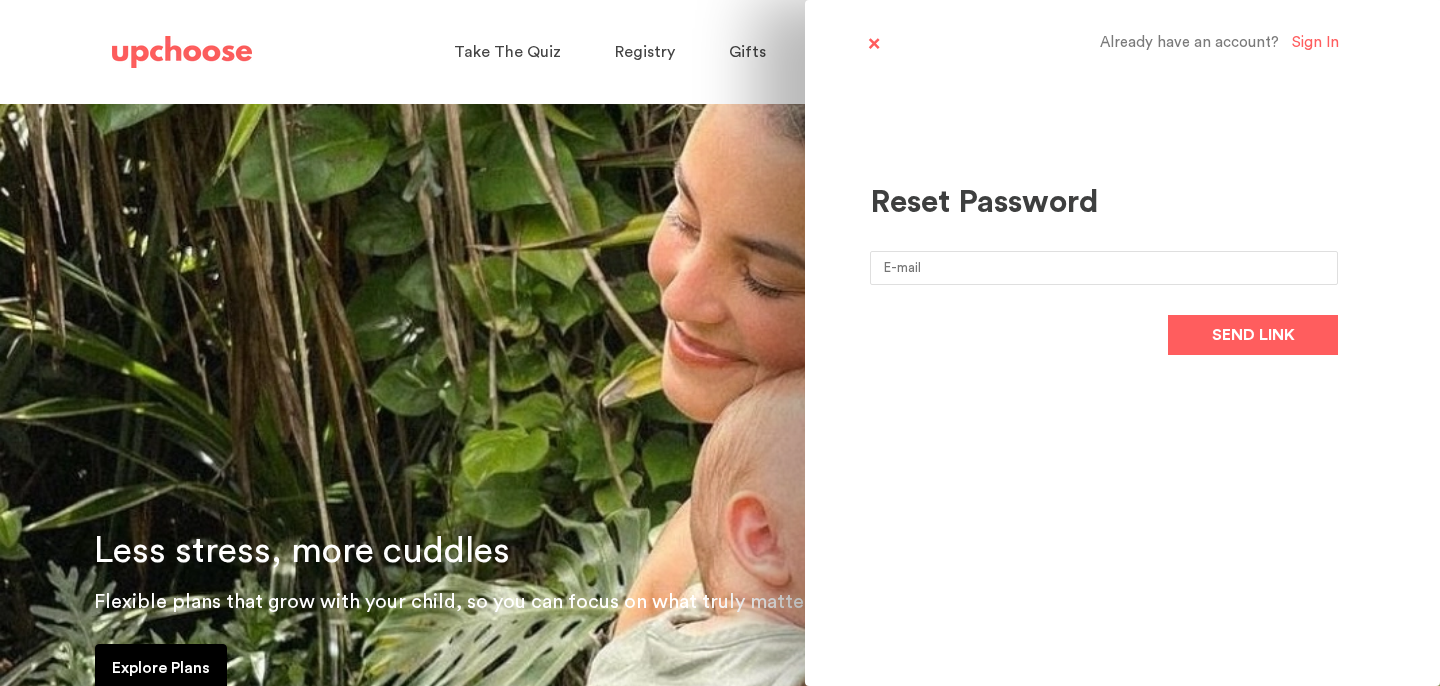 type on "hmcain26@gmail.com" 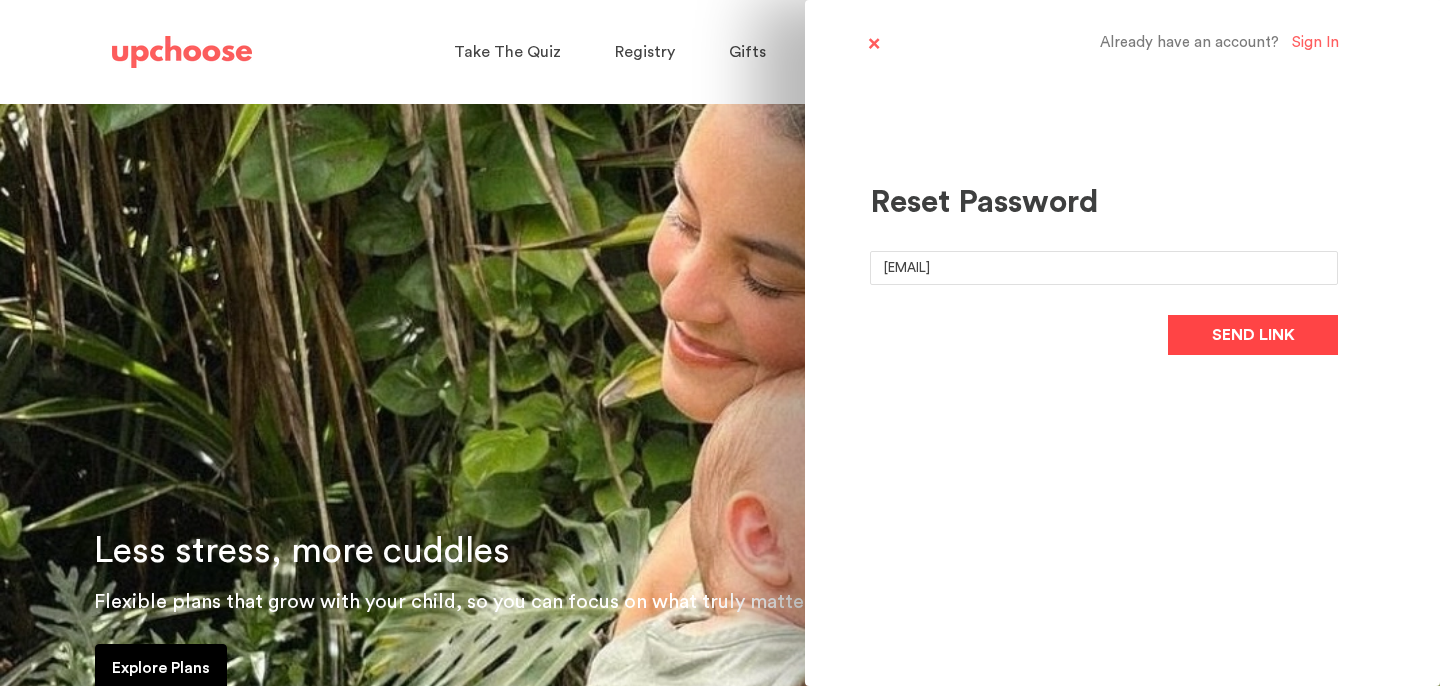 click on "Send link" at bounding box center (1253, 335) 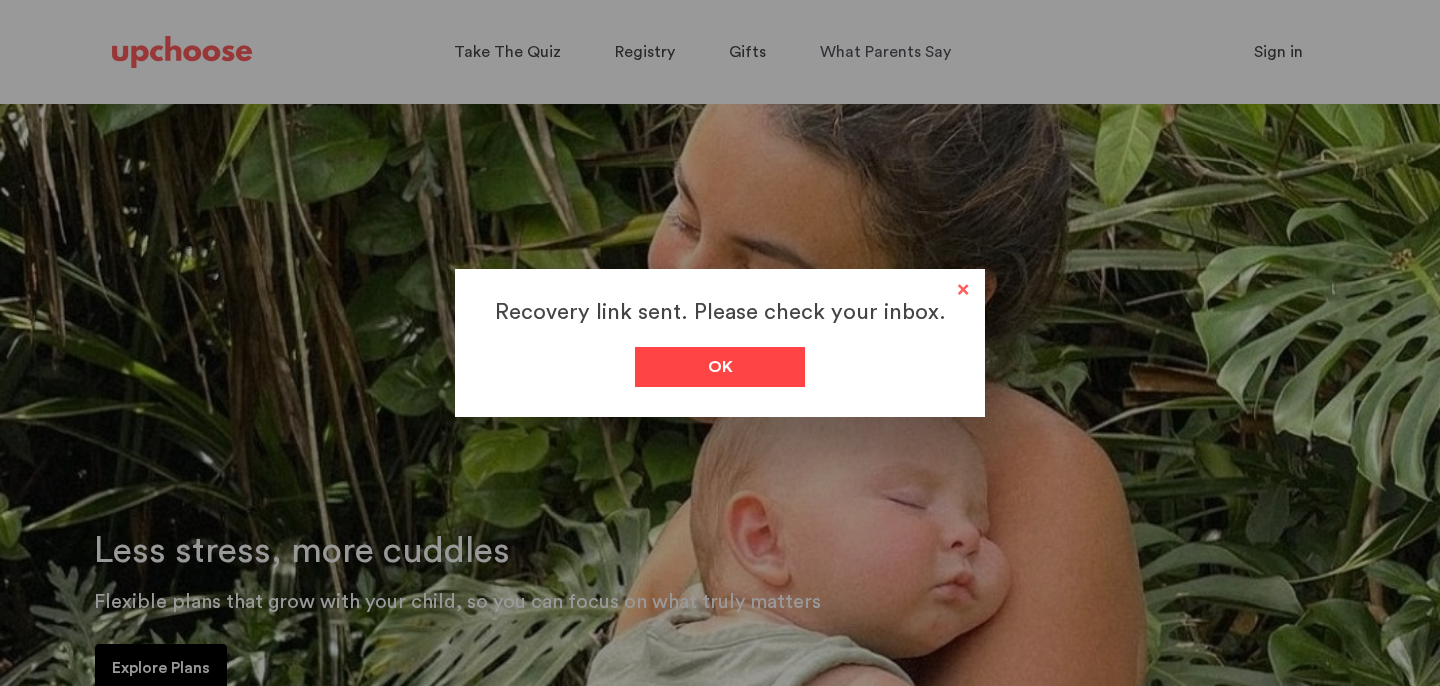 click on "Ok" at bounding box center [720, 367] 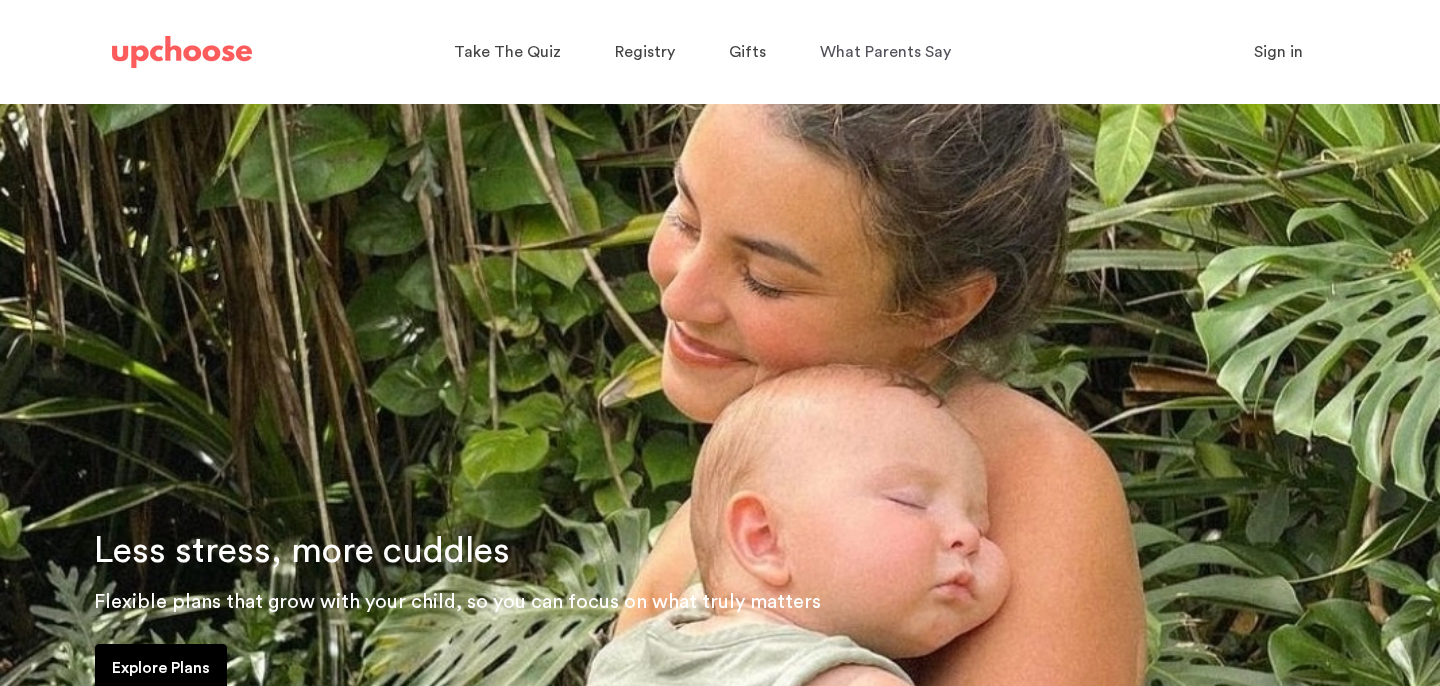 click on "Sign in" at bounding box center [1278, 52] 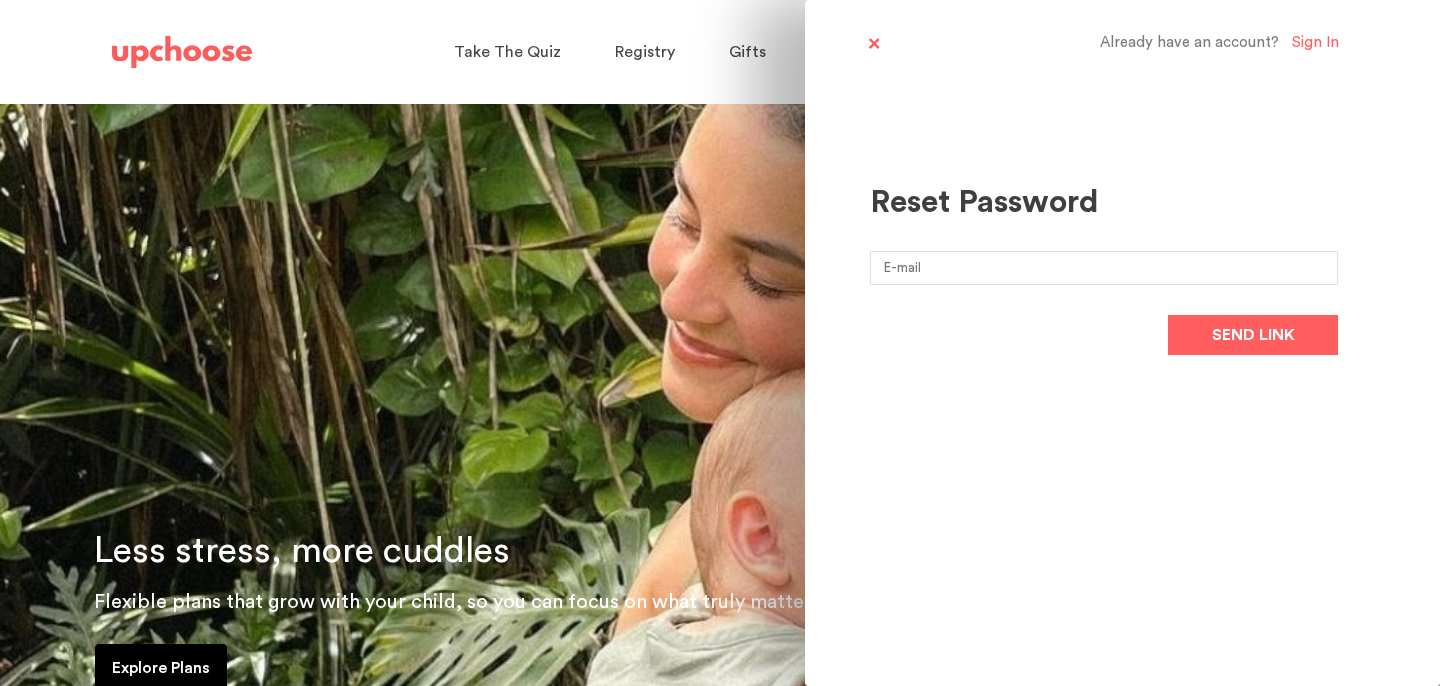 click at bounding box center (1104, 268) 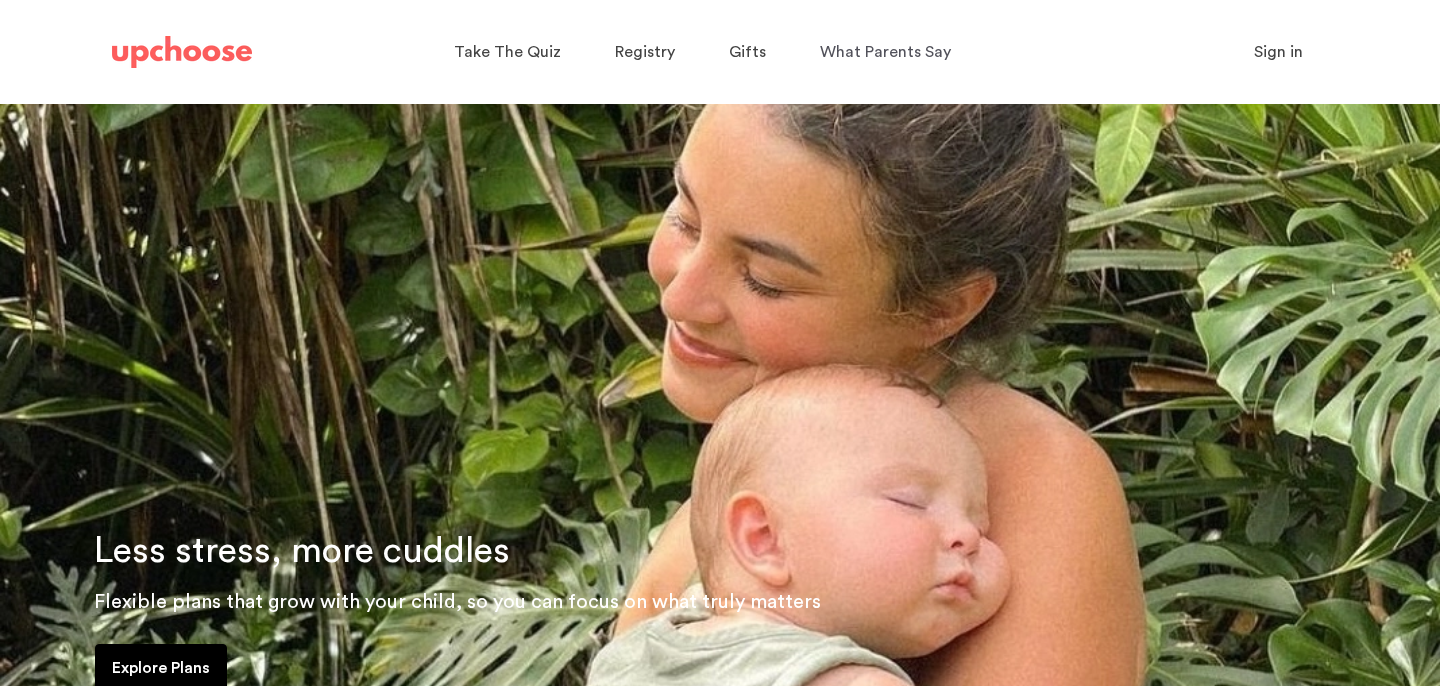 click on "Sign in" at bounding box center [1278, 52] 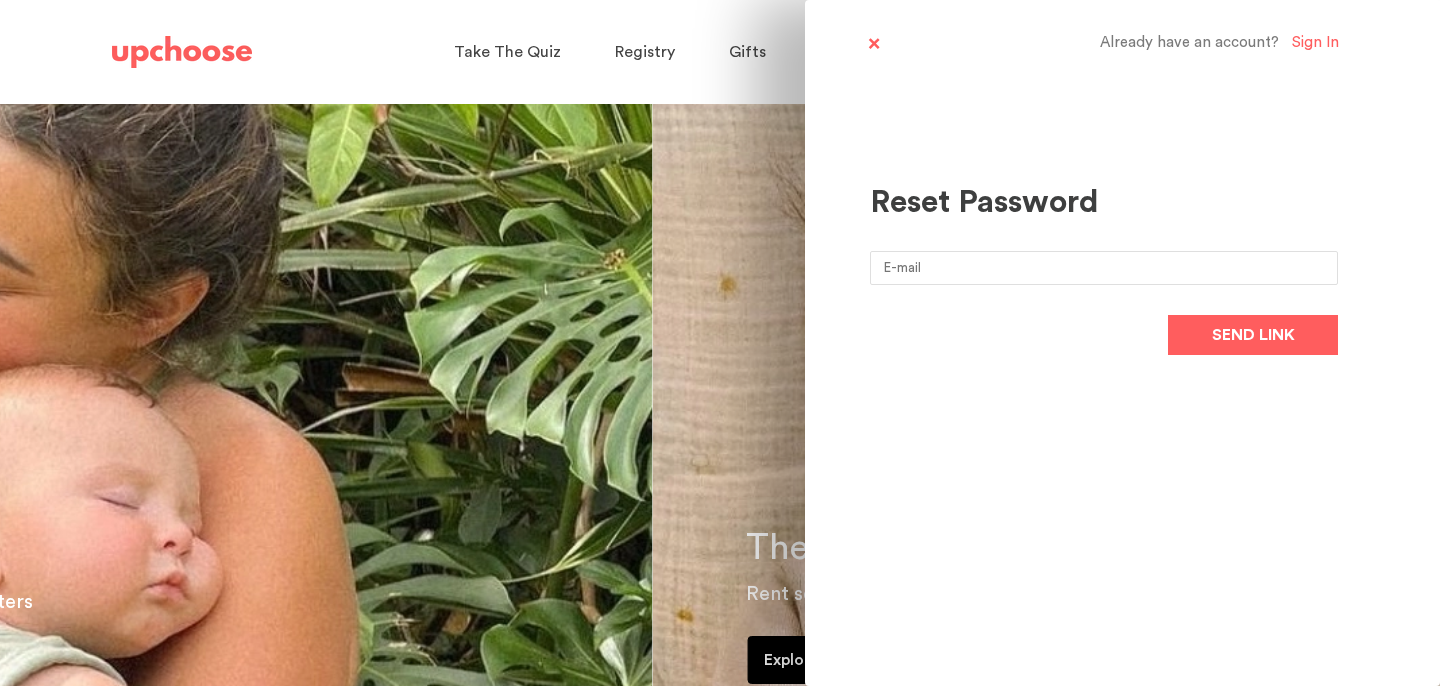 click on "Sign In" at bounding box center (1315, 43) 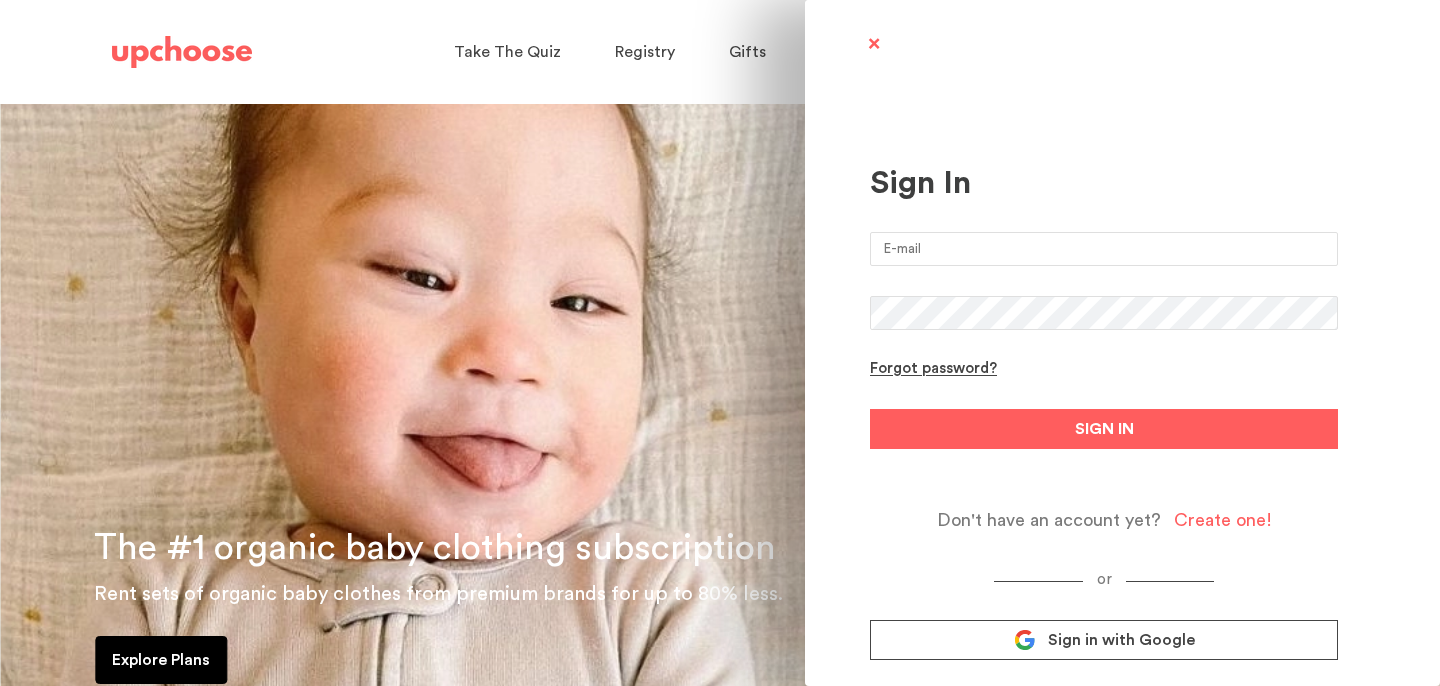 click at bounding box center [1104, 249] 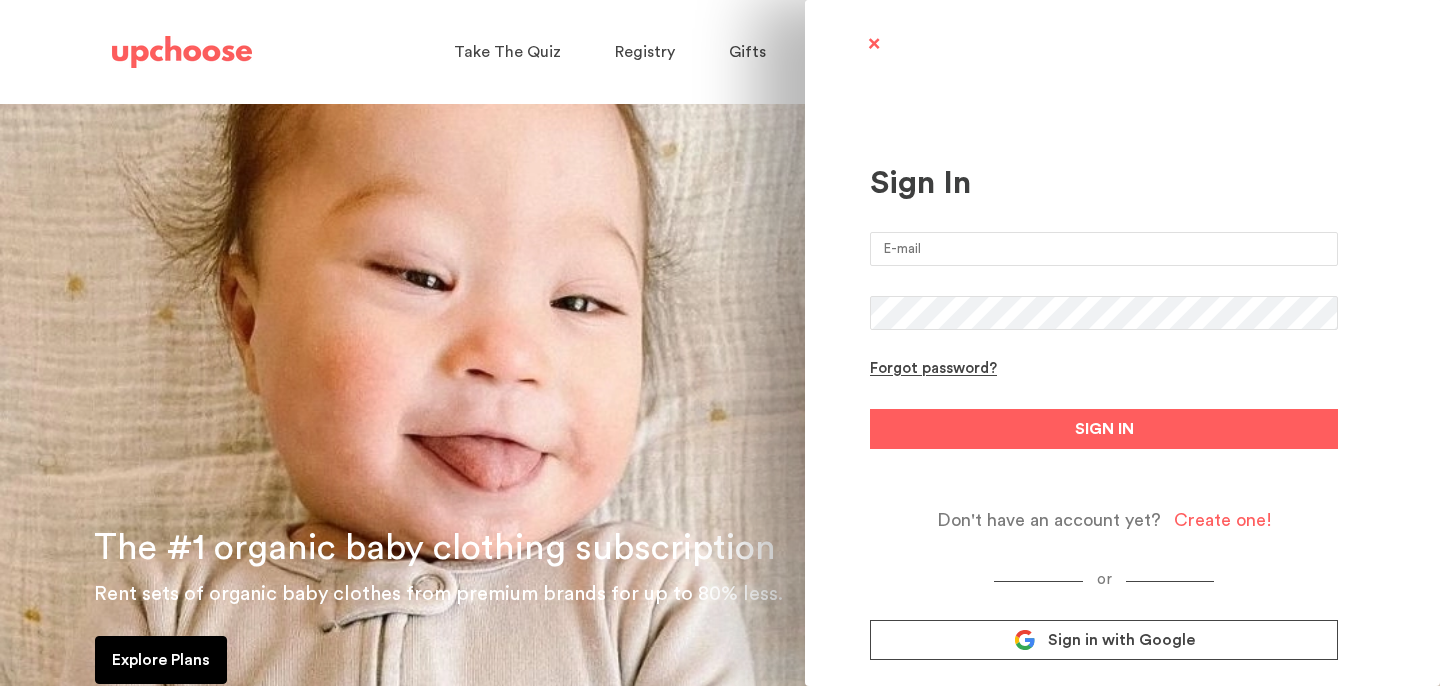 type on "hmcain26@gmail.com" 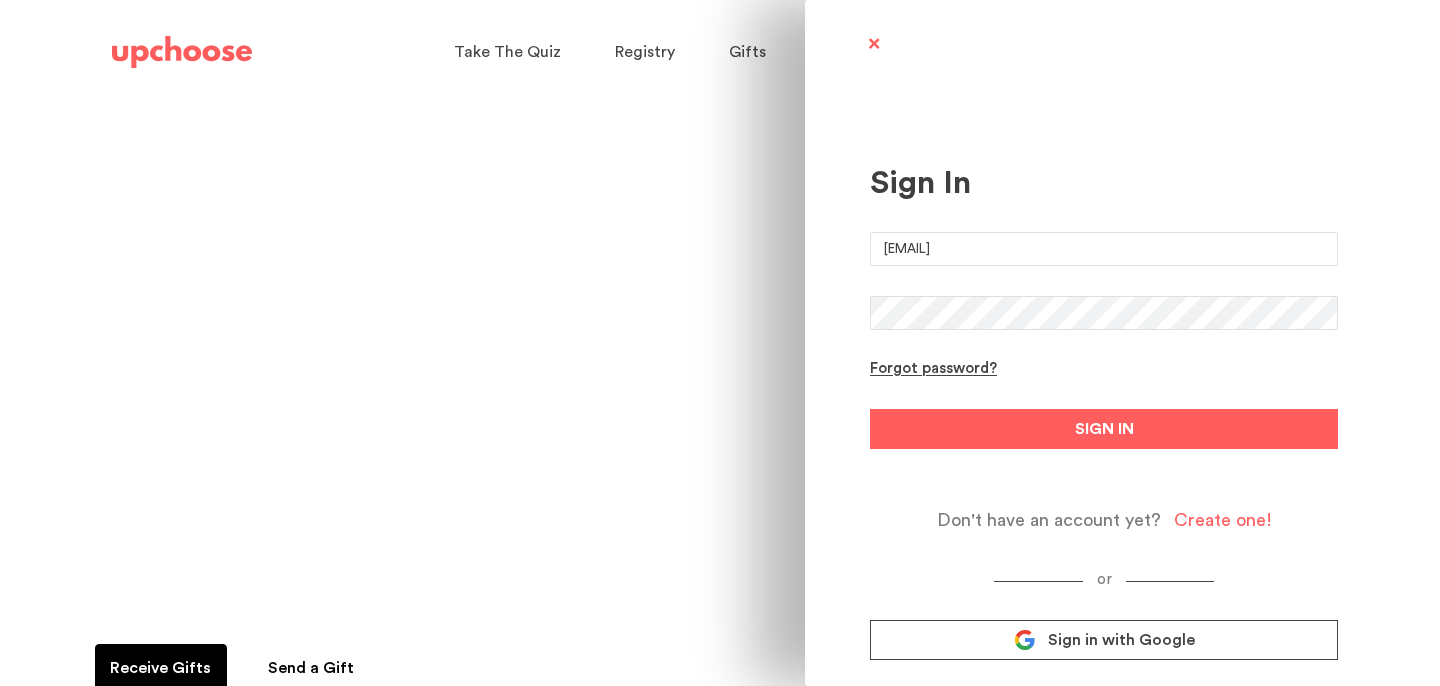 click on "SIGN IN" at bounding box center [1104, 429] 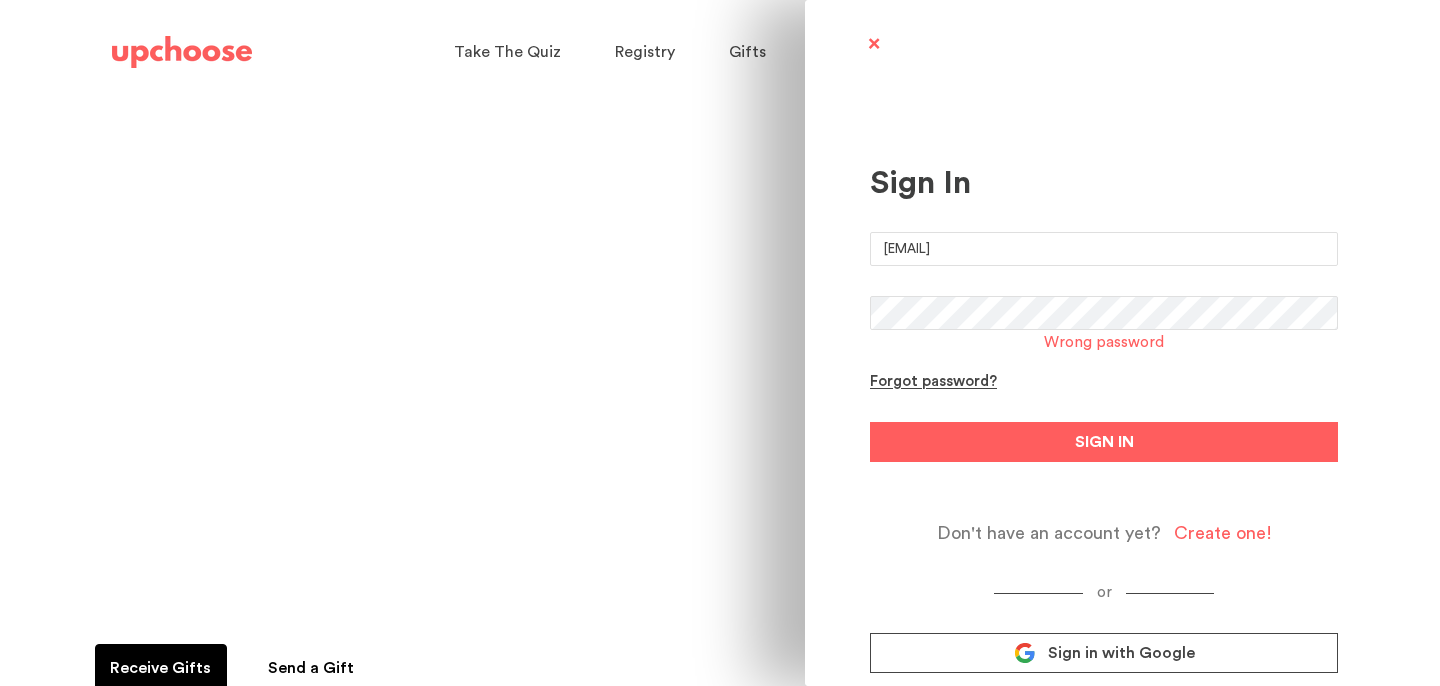 click on "Sign In hmcain26@gmail.com Wrong password Forgot password? SIGN IN Don't have an account yet? Create one! or Sign in with Google" at bounding box center [720, 343] 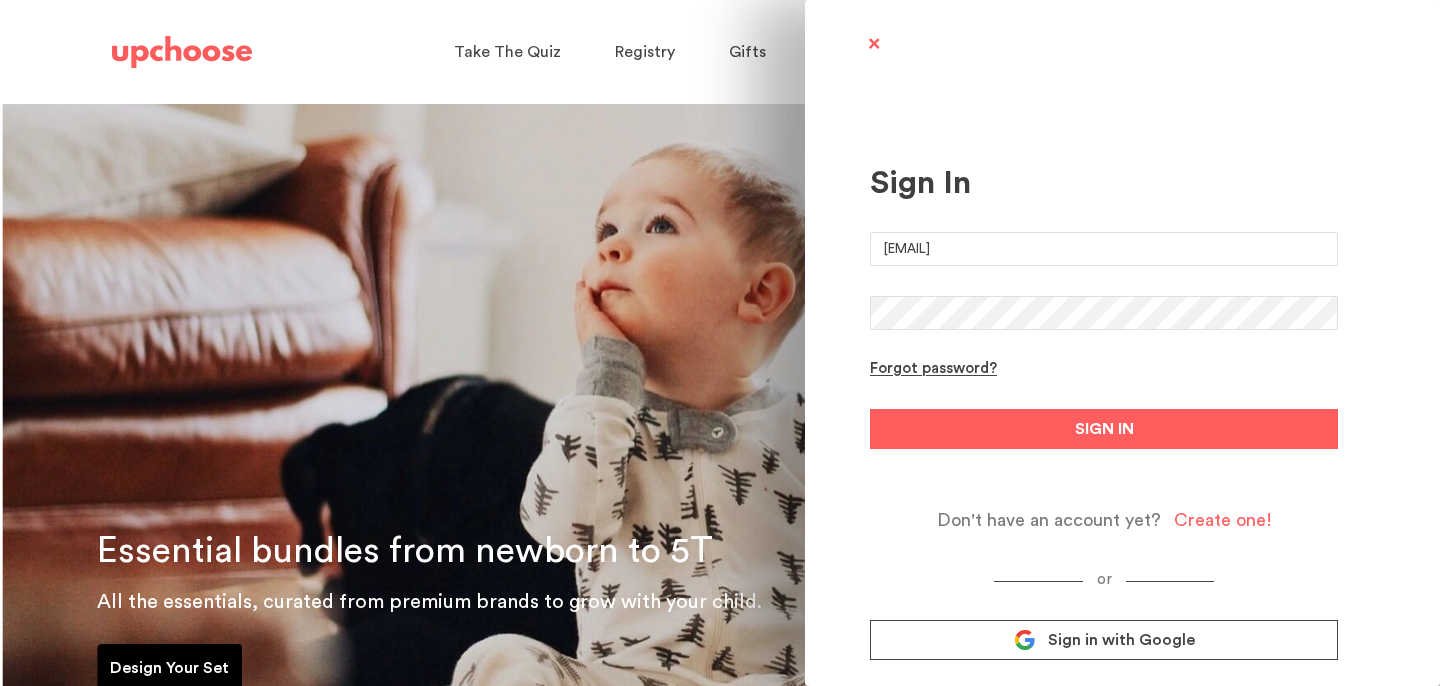 click on "SIGN IN" at bounding box center (1104, 429) 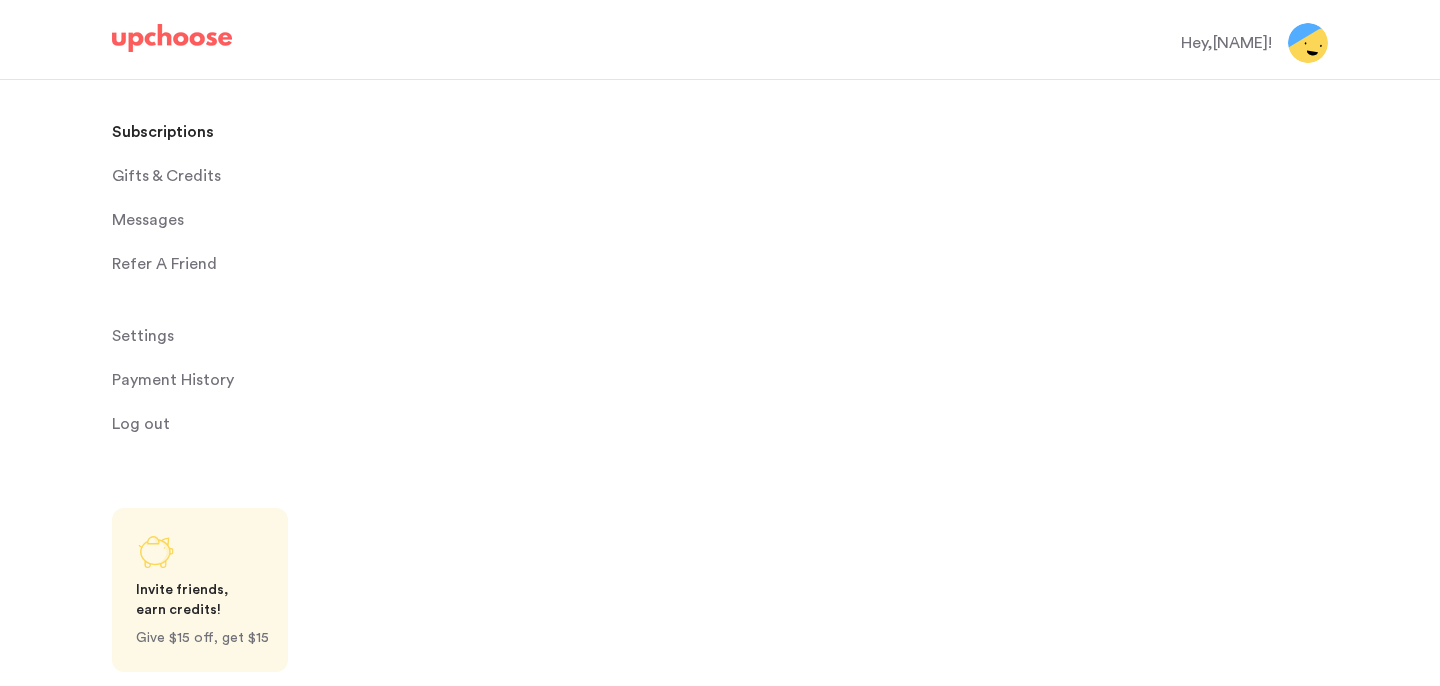scroll, scrollTop: 0, scrollLeft: 0, axis: both 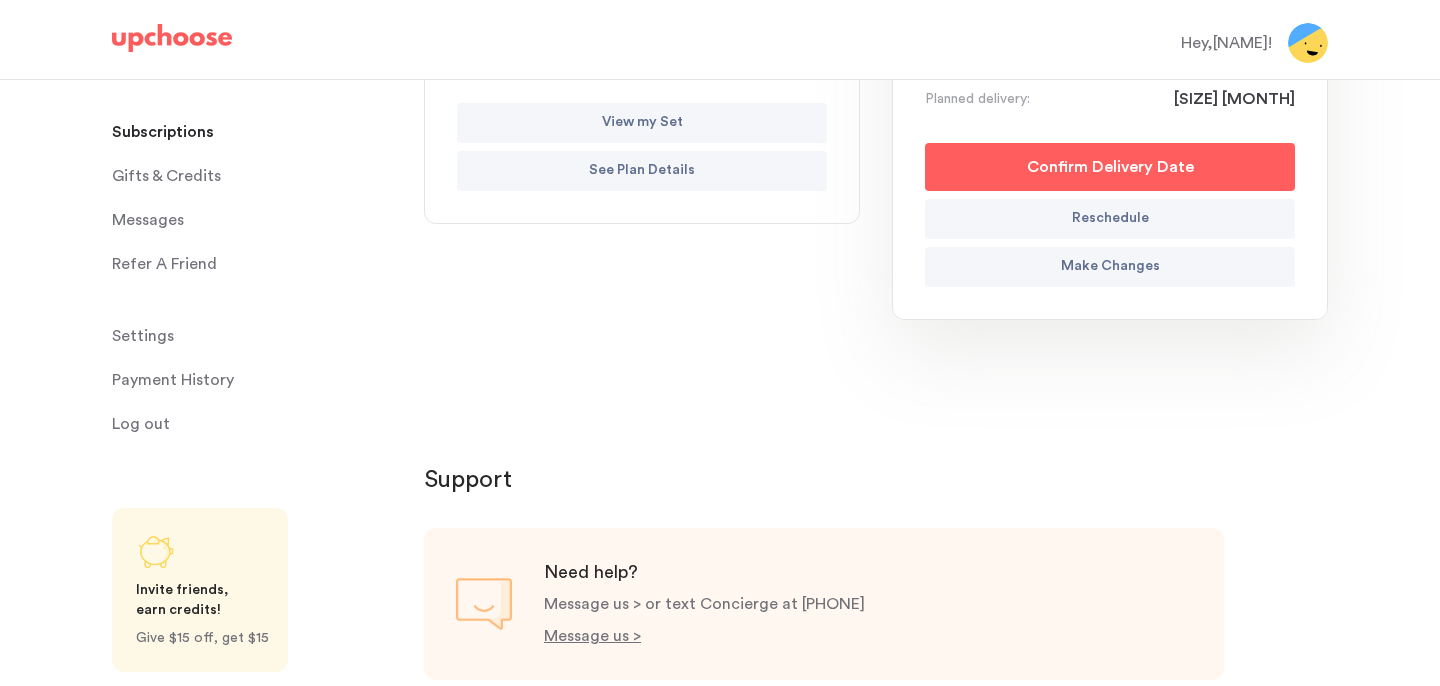 click on "Payment History" at bounding box center (173, 380) 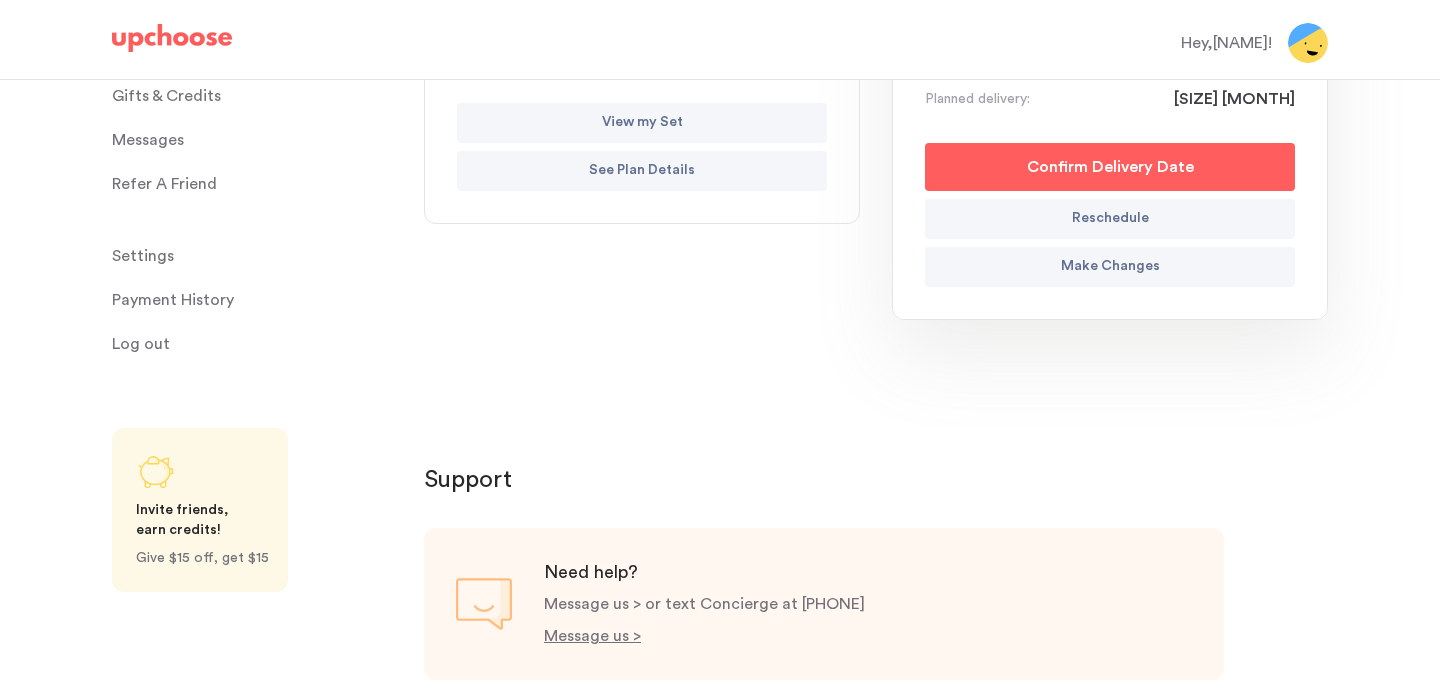 scroll, scrollTop: 106, scrollLeft: 0, axis: vertical 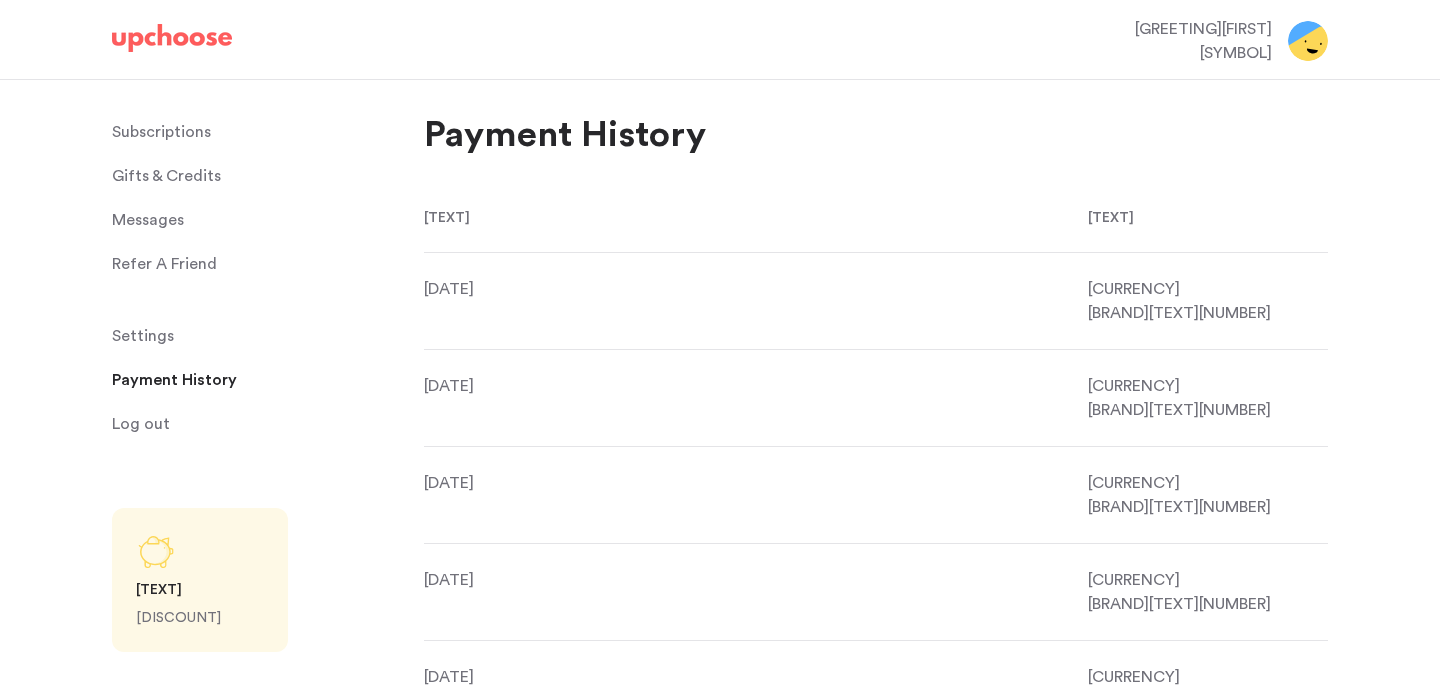 click on "Date Payment" at bounding box center [876, 218] 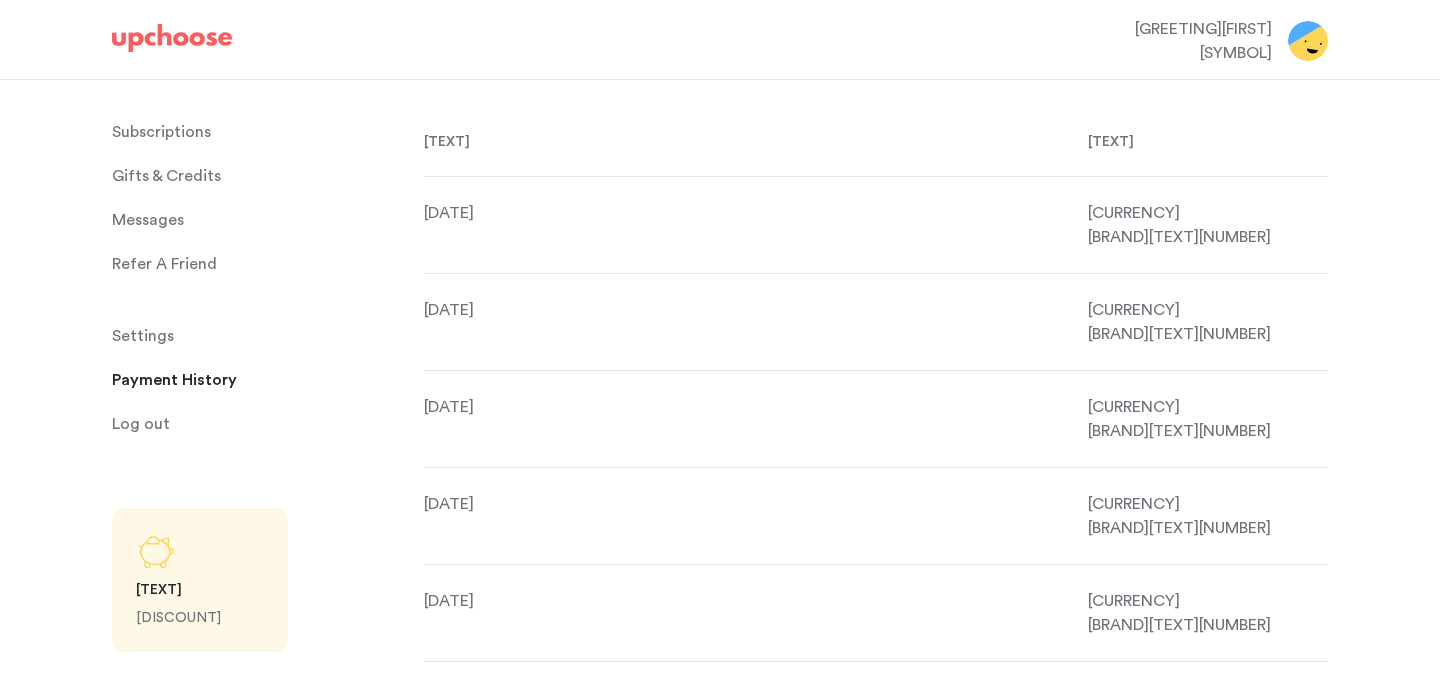scroll, scrollTop: 80, scrollLeft: 0, axis: vertical 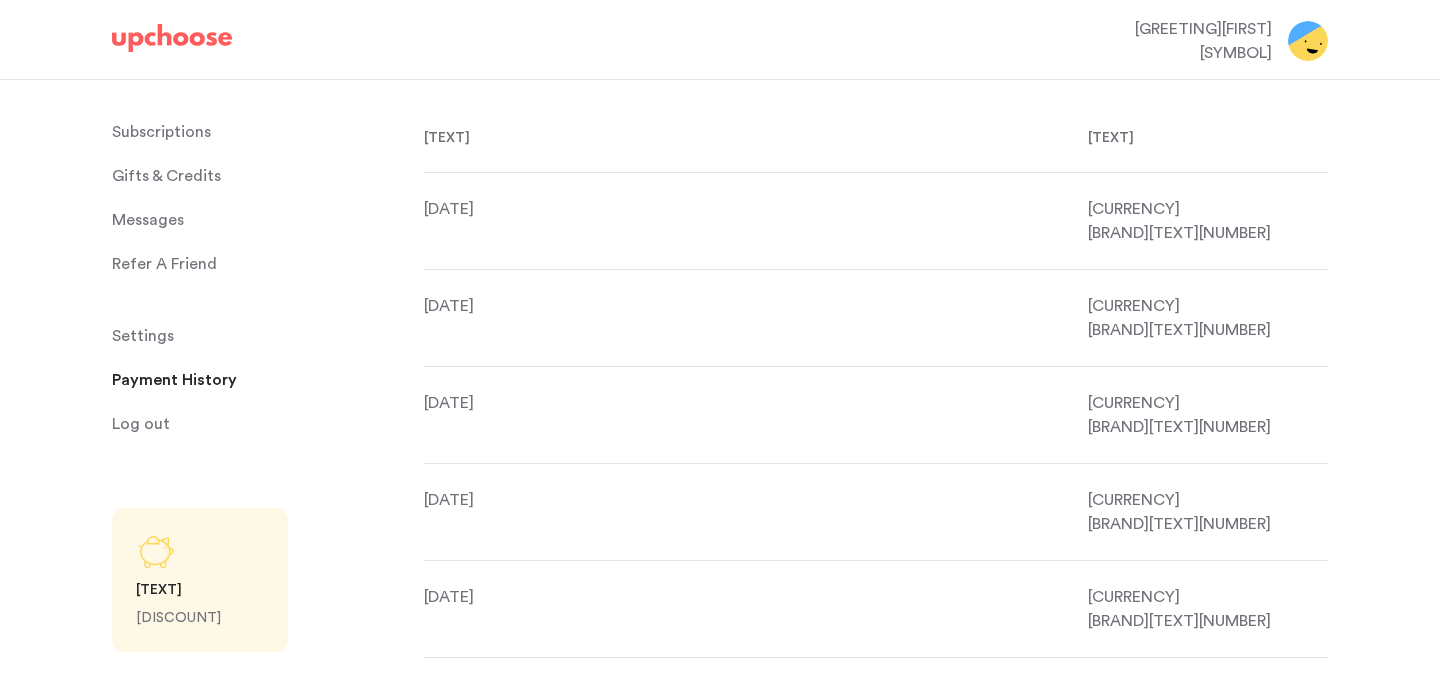 click on "Settings" at bounding box center [143, 336] 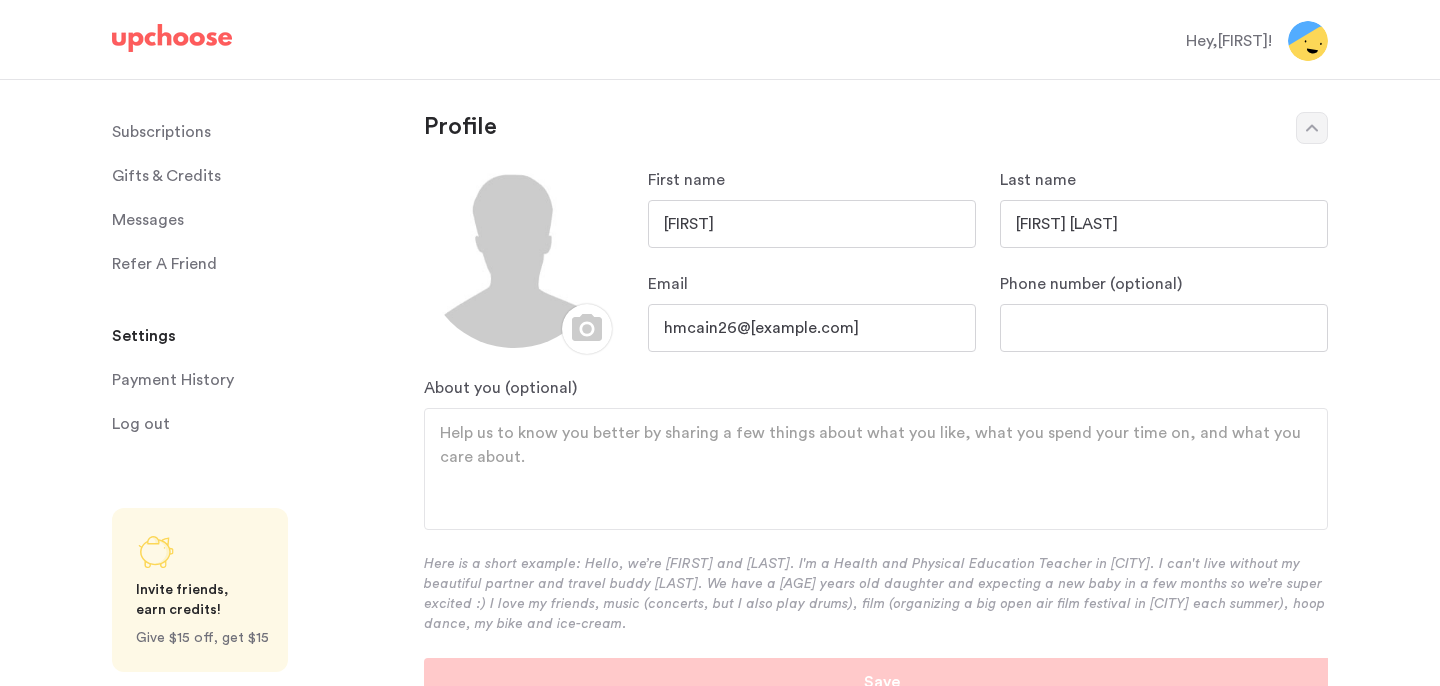 scroll, scrollTop: 0, scrollLeft: 0, axis: both 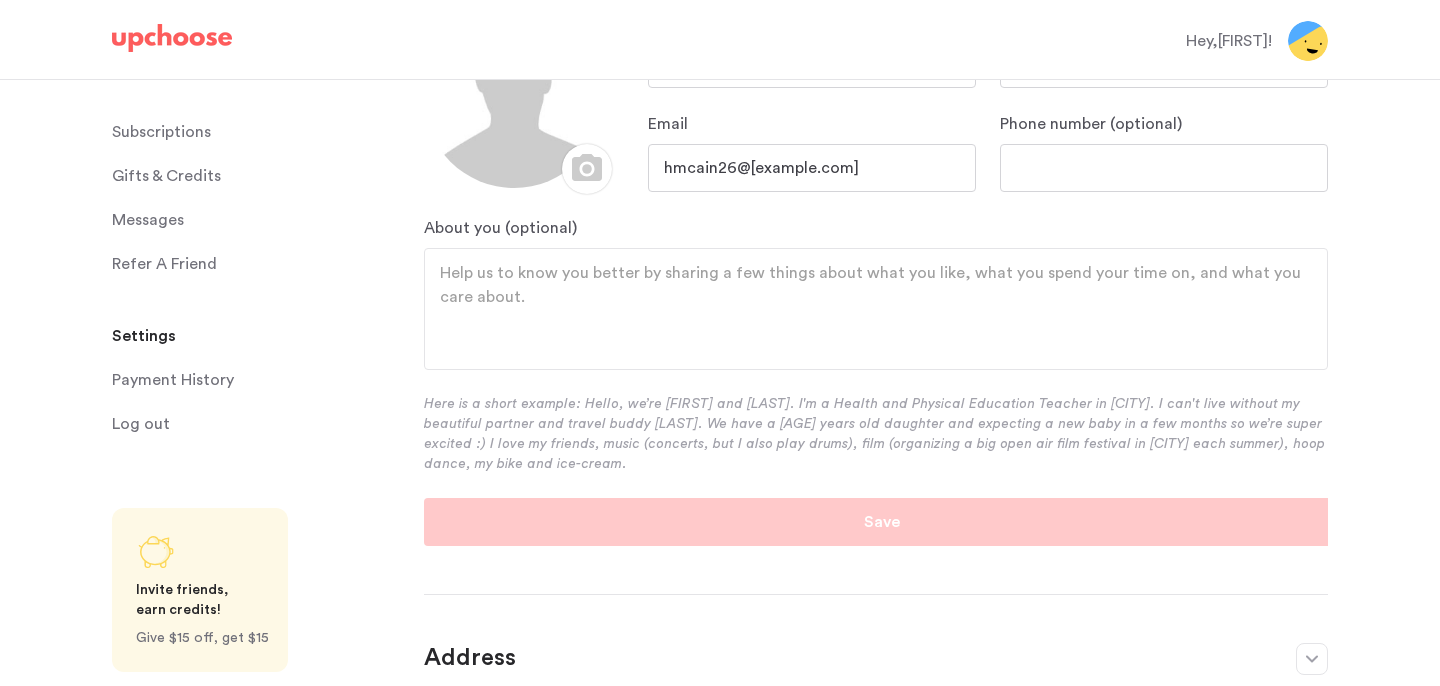 click on "Subscriptions" at bounding box center [161, 132] 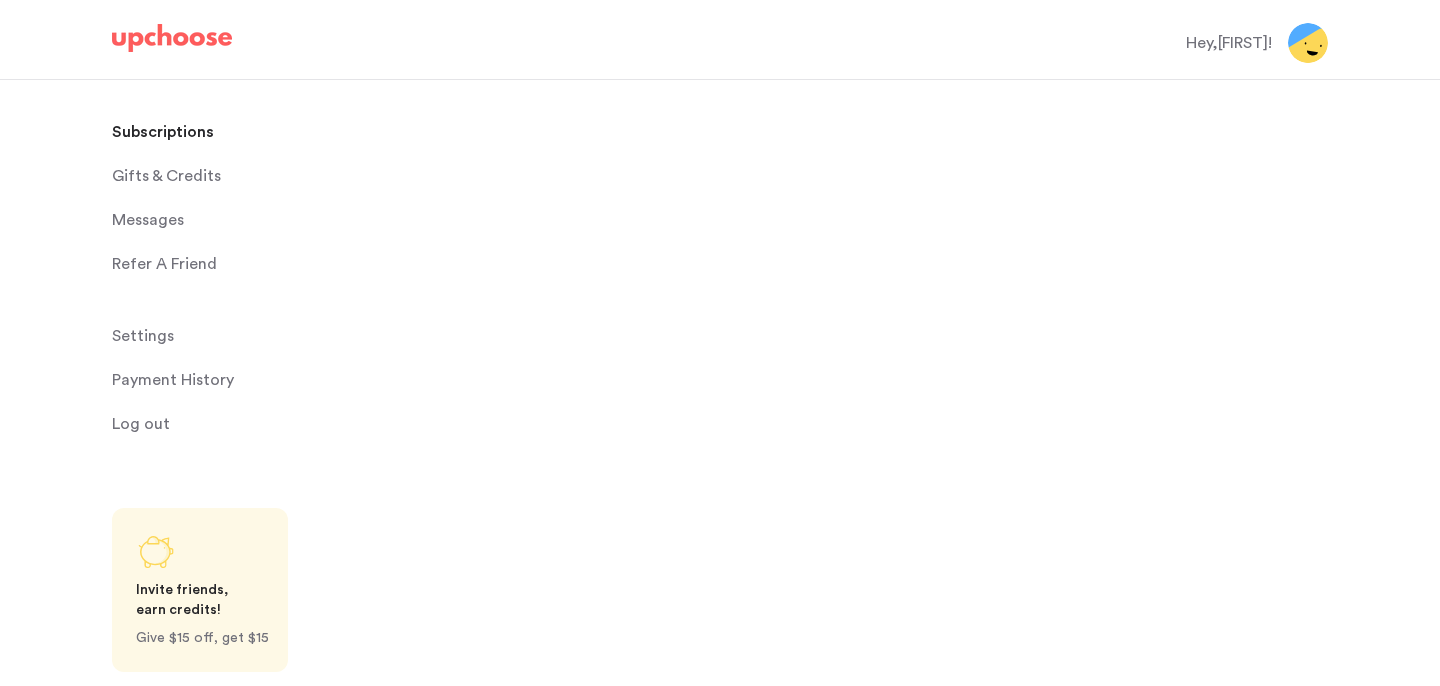 scroll, scrollTop: 0, scrollLeft: 0, axis: both 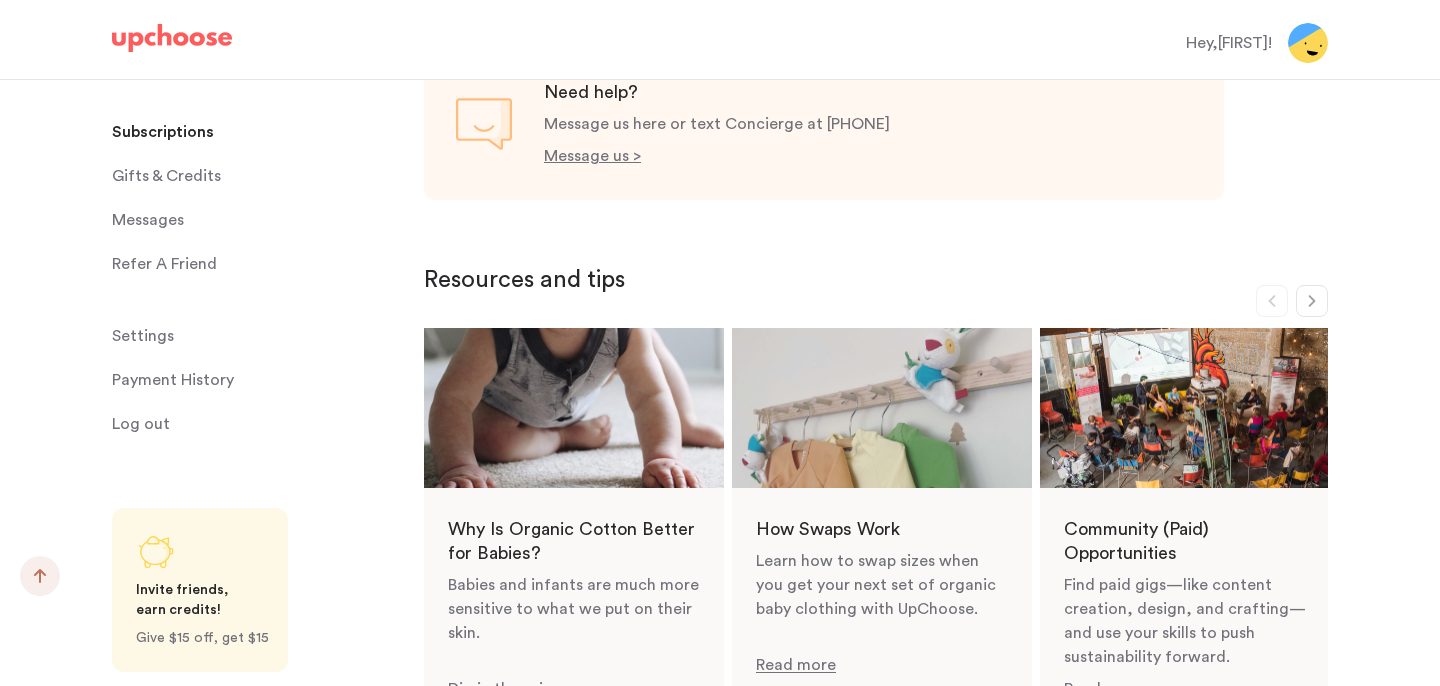 click on "Gifts & Credits" at bounding box center (166, 176) 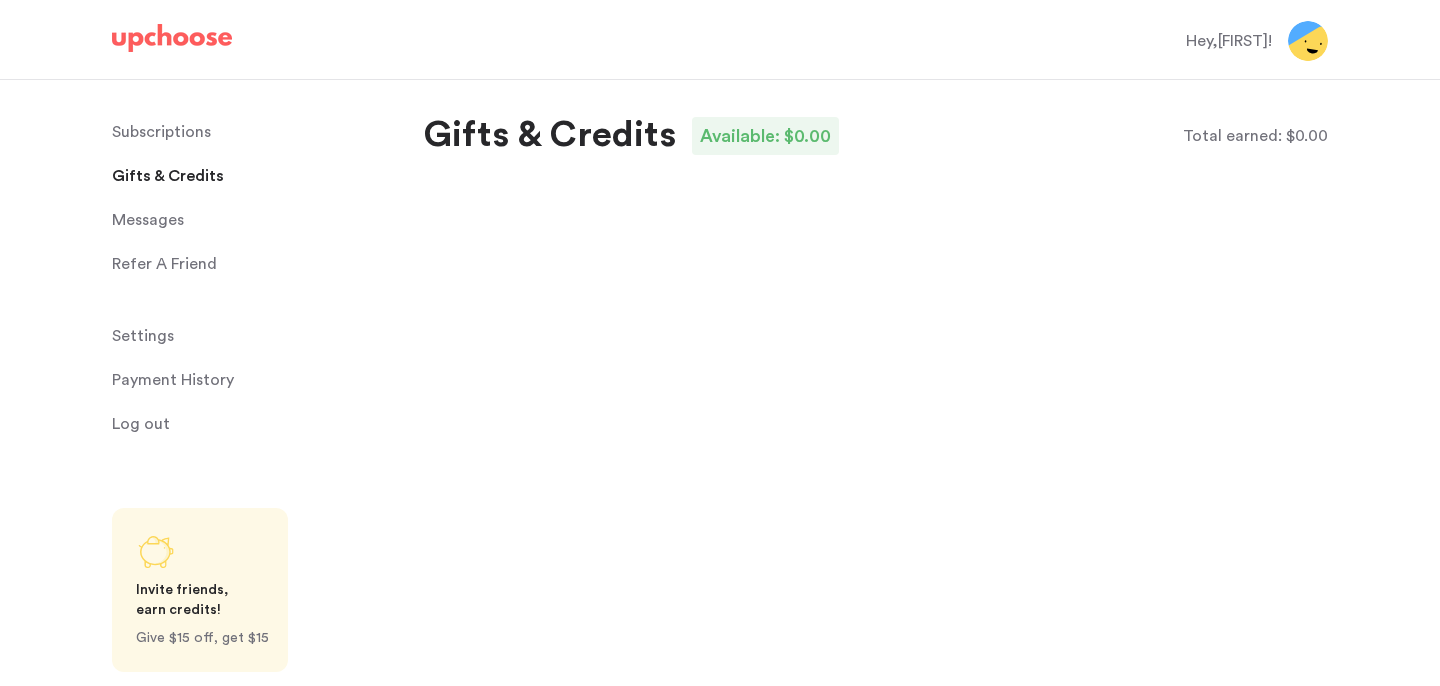 scroll, scrollTop: 0, scrollLeft: 0, axis: both 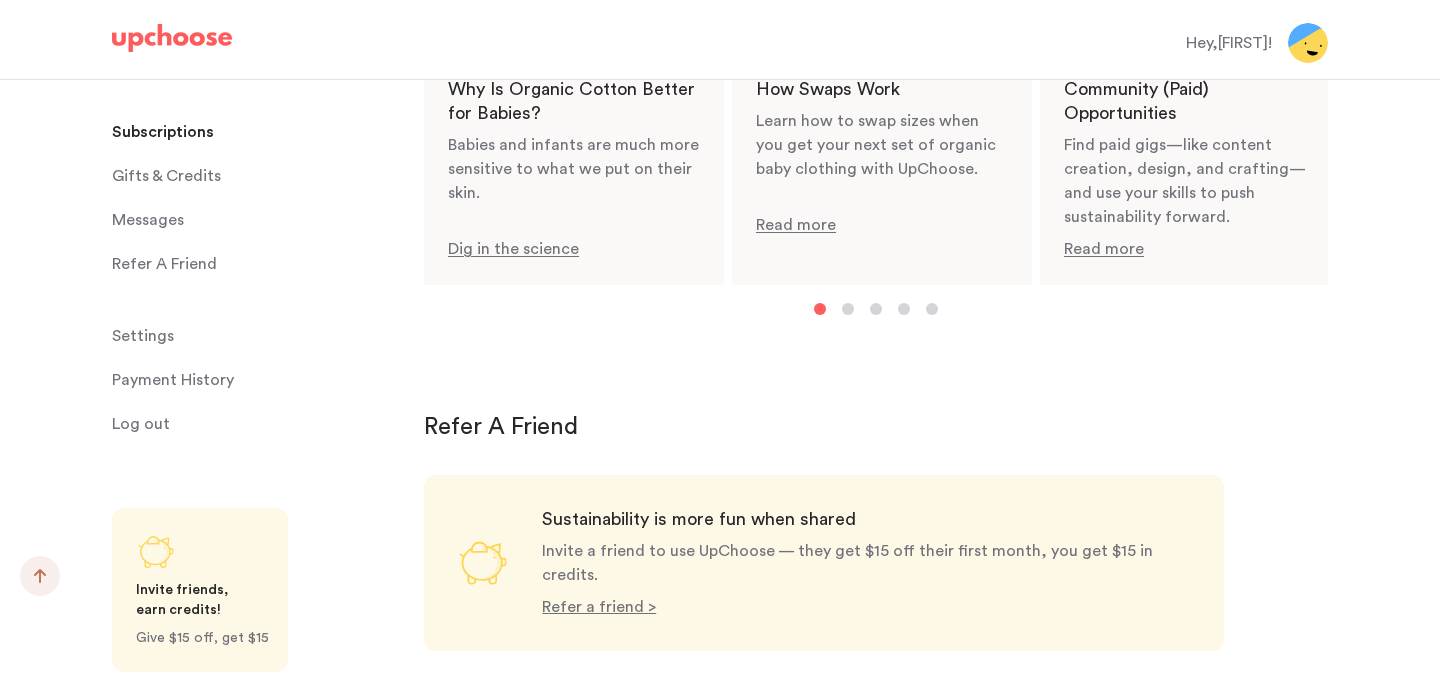 click at bounding box center (1308, 43) 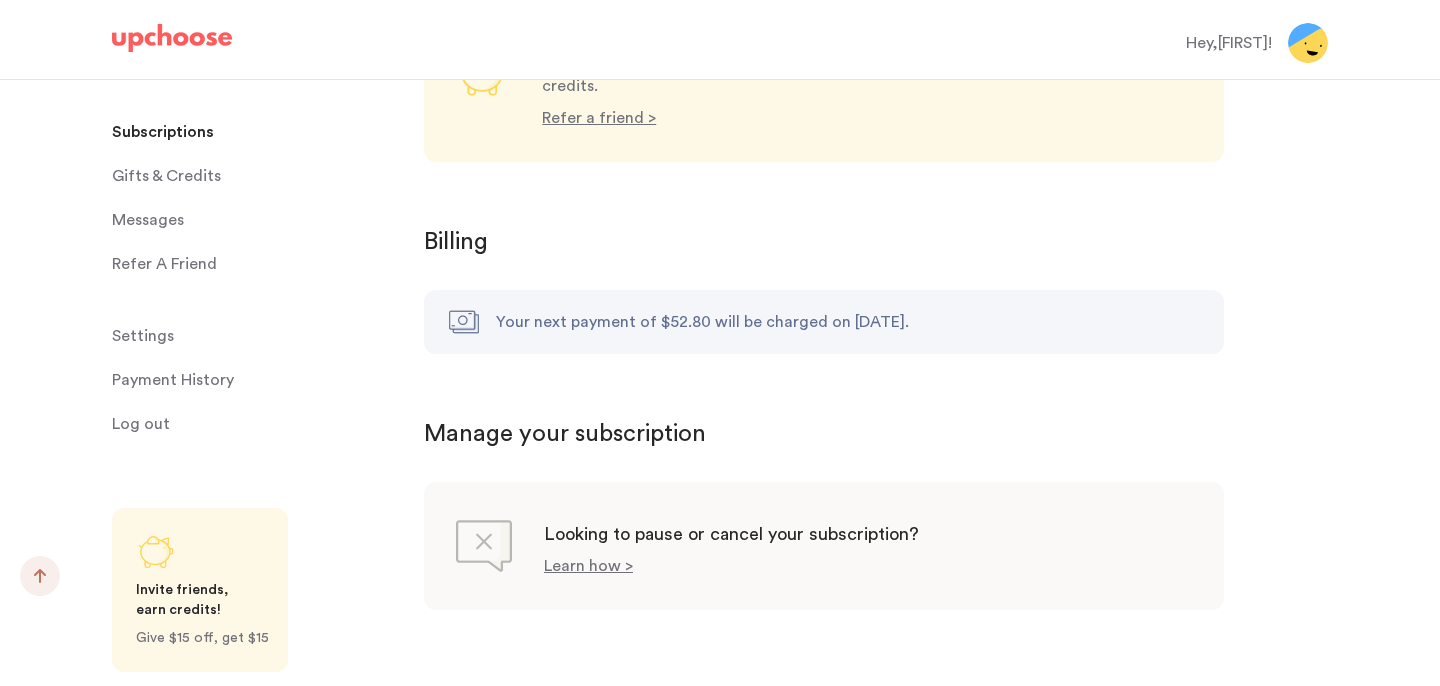 scroll, scrollTop: 1956, scrollLeft: 0, axis: vertical 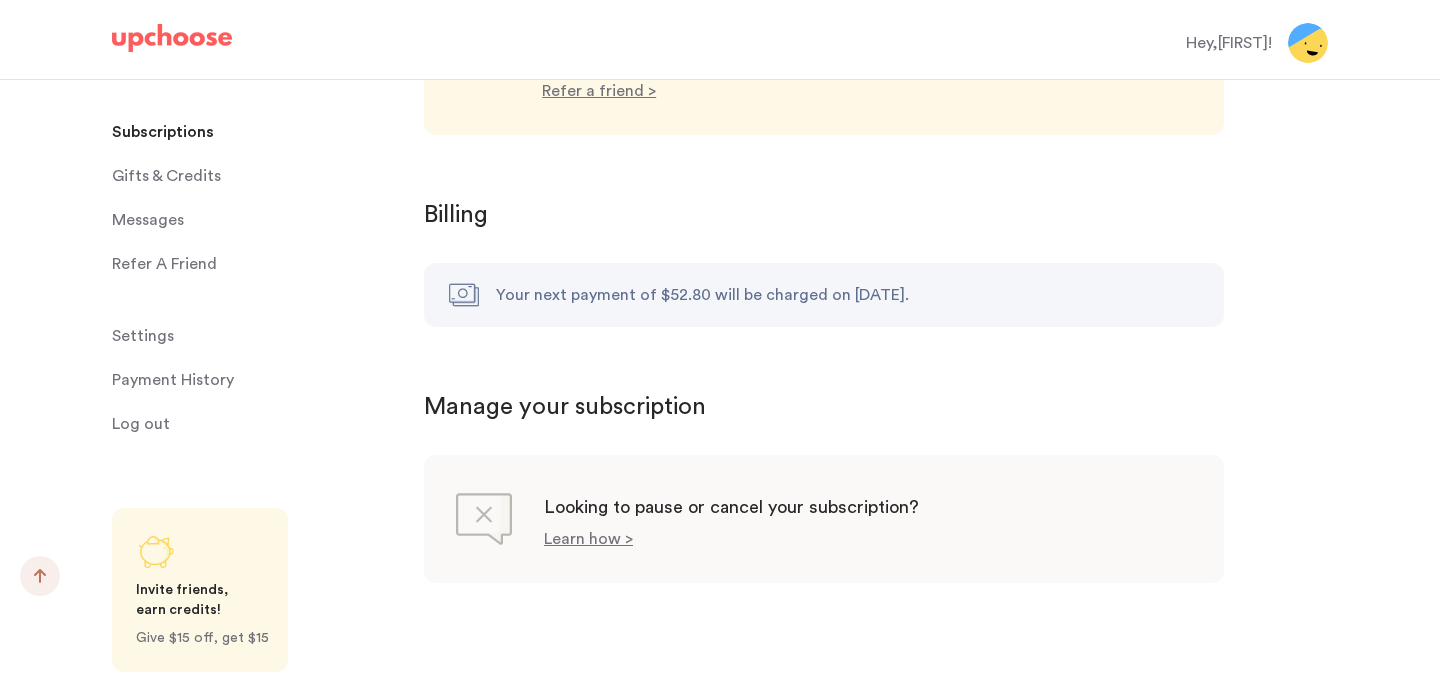 click on "Manage your subscription" at bounding box center [876, 407] 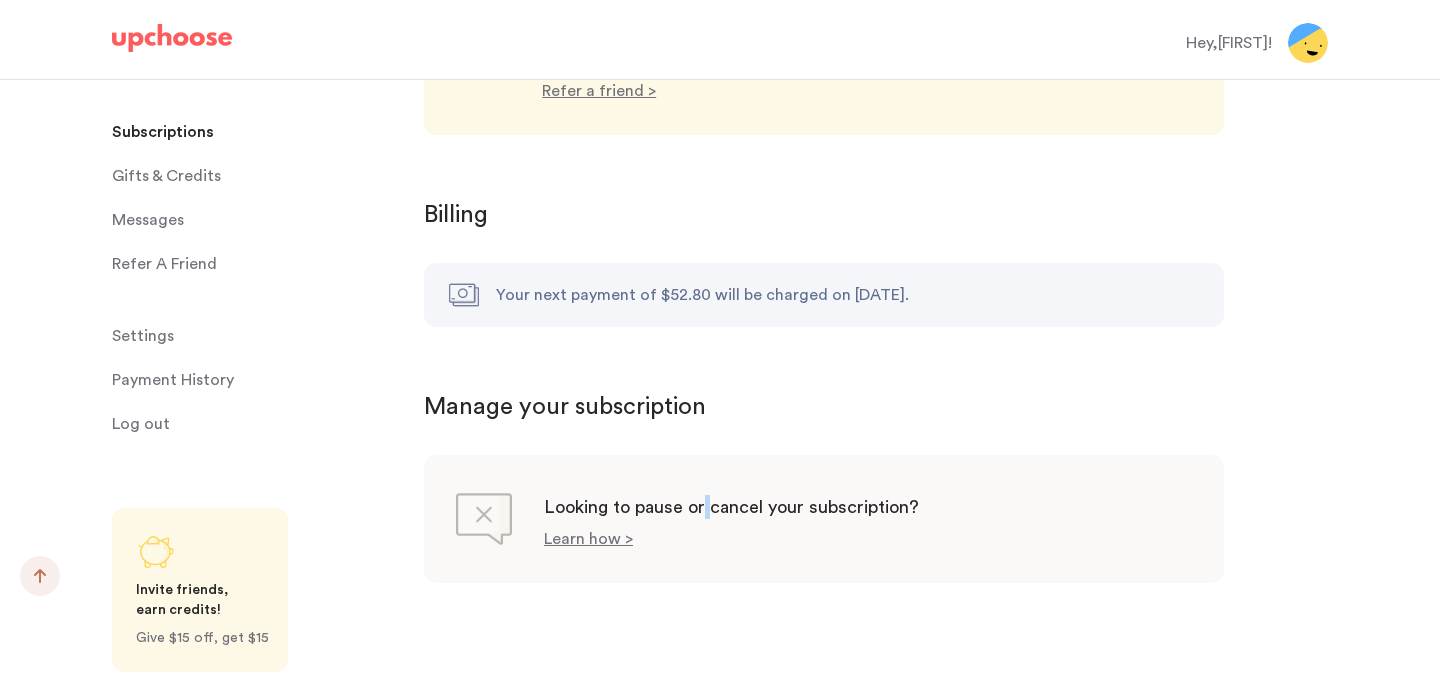 click on "Looking to pause or cancel your subscription?" at bounding box center [731, 507] 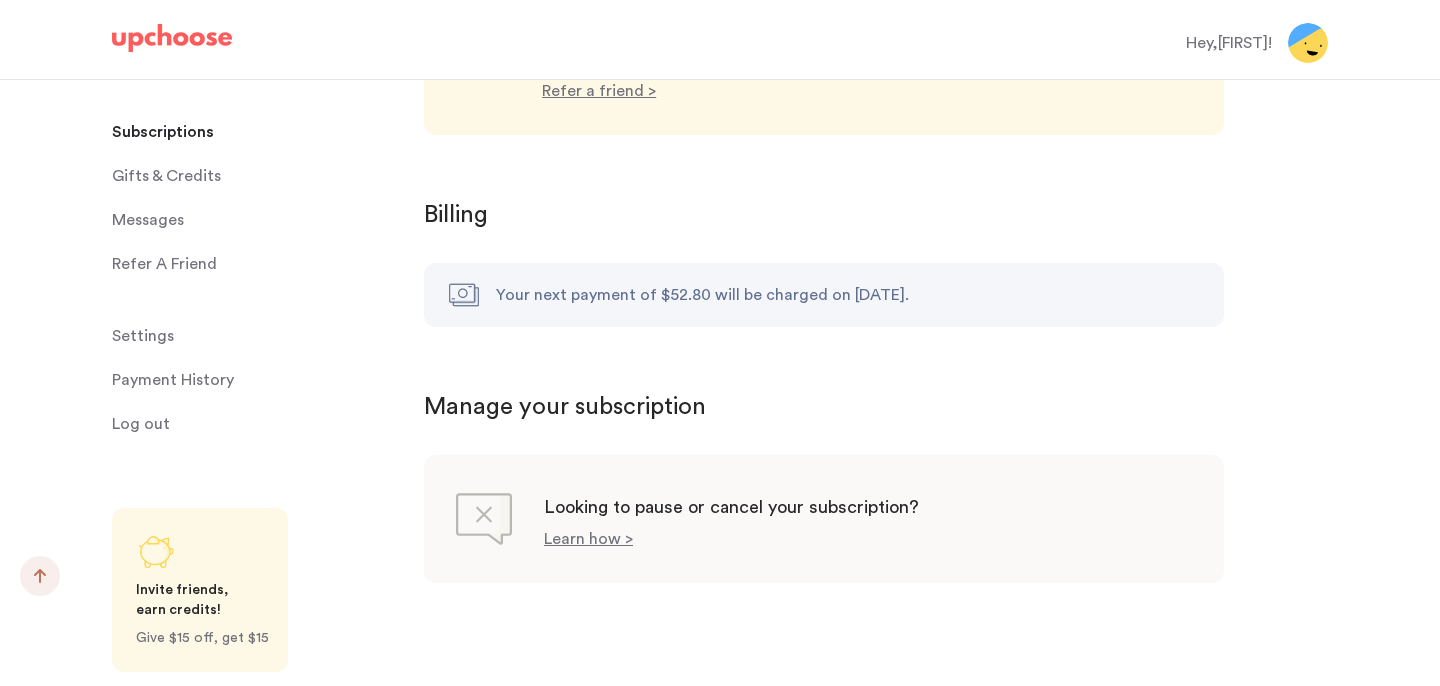 click on "Your next payment of $52.80 will be charged on [DATE]." at bounding box center (824, 295) 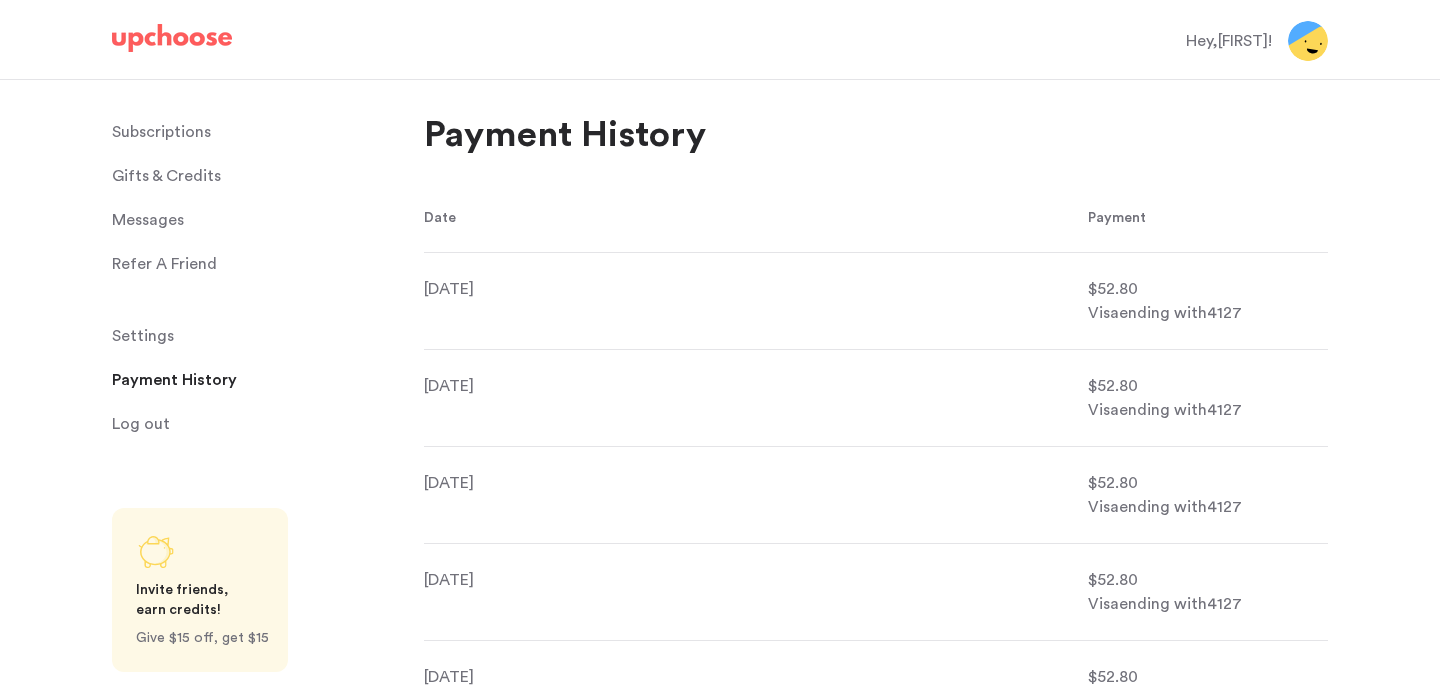 scroll, scrollTop: 0, scrollLeft: 0, axis: both 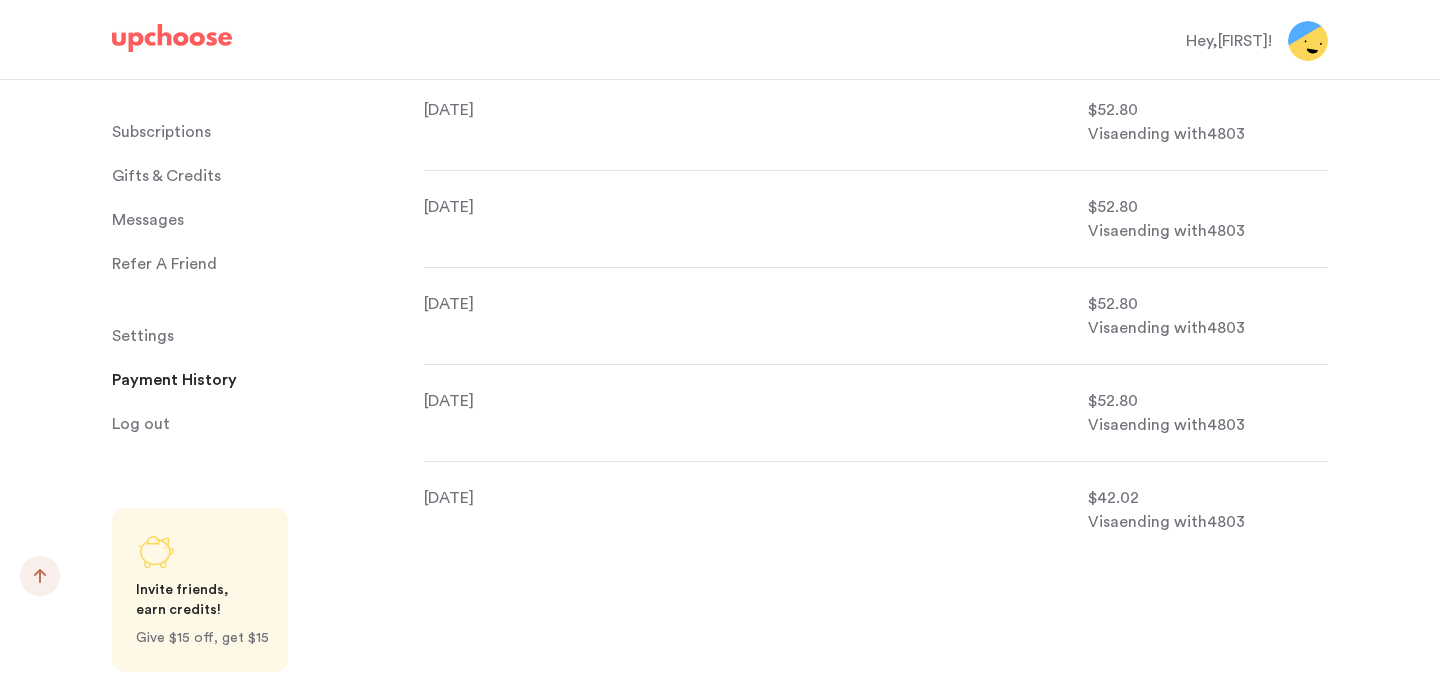 click on "Settings" at bounding box center [143, 336] 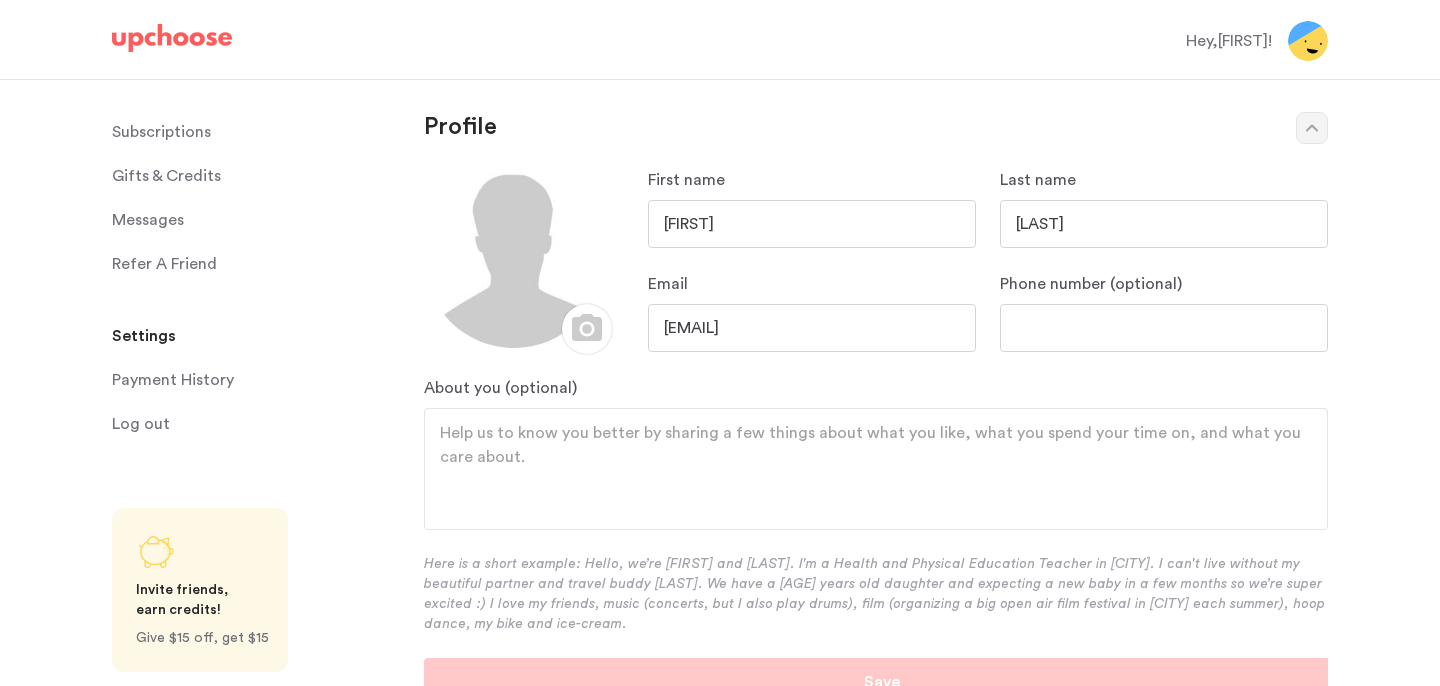 scroll, scrollTop: 0, scrollLeft: 0, axis: both 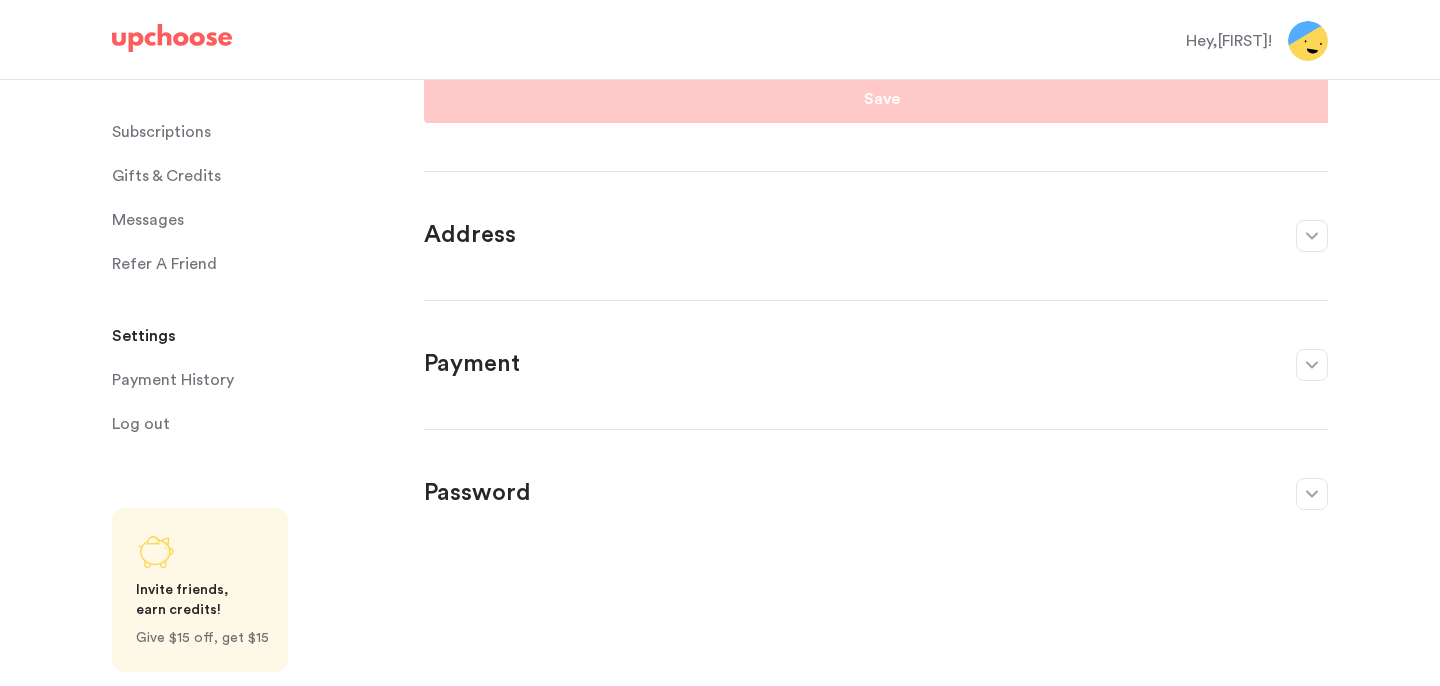 click on "Payment" at bounding box center [850, 365] 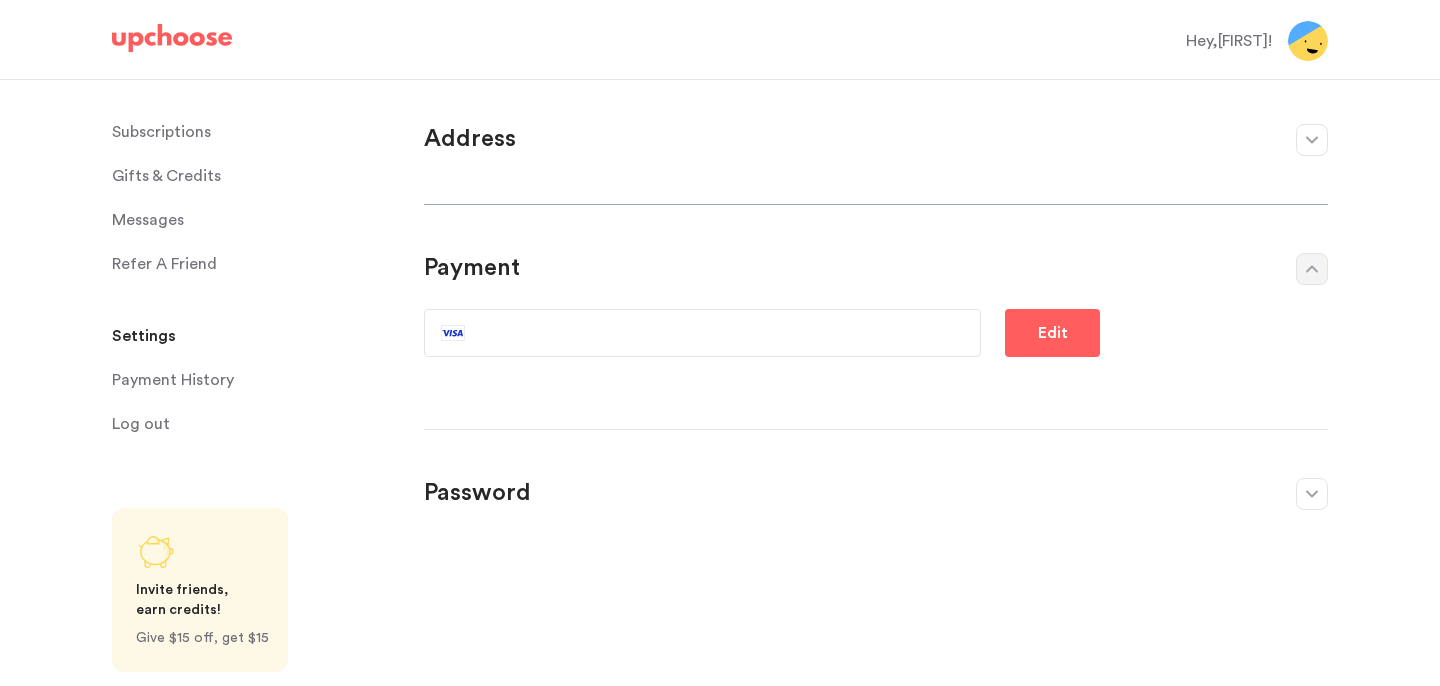 scroll, scrollTop: 117, scrollLeft: 0, axis: vertical 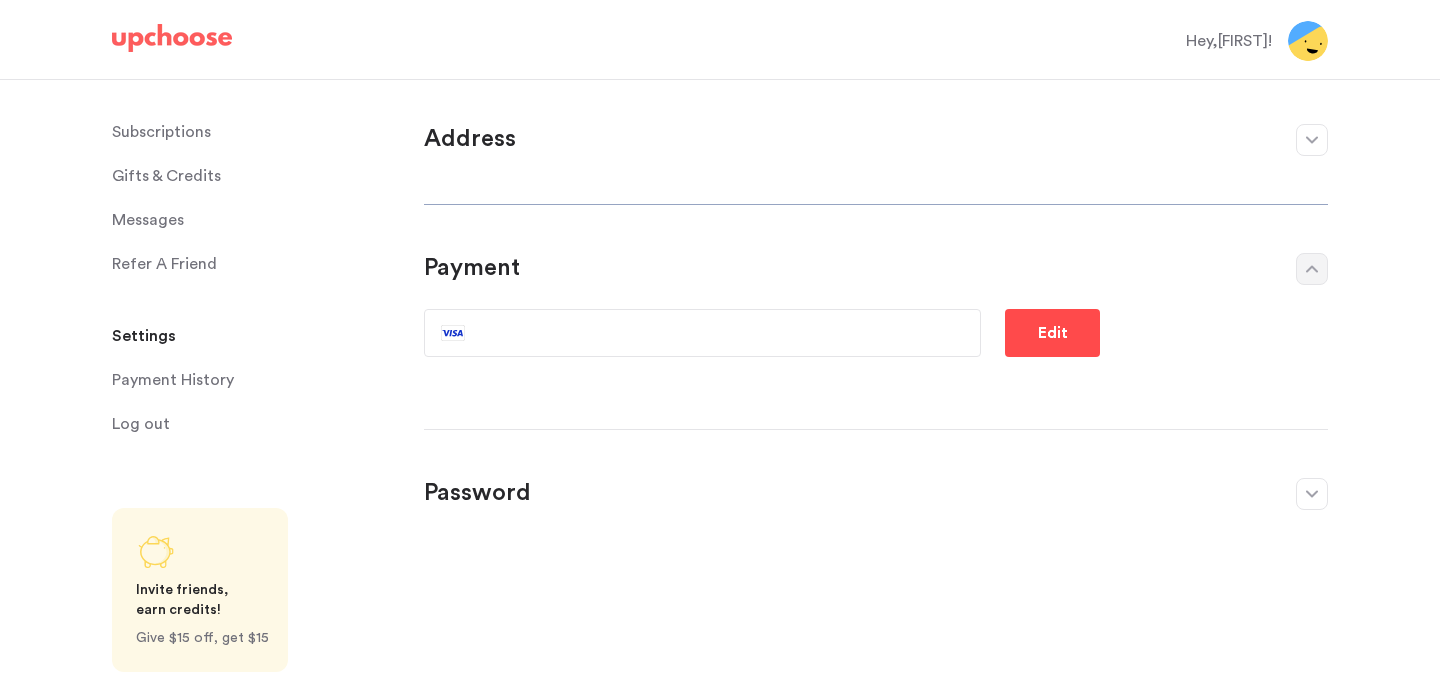 click on "Edit" at bounding box center [1052, 333] 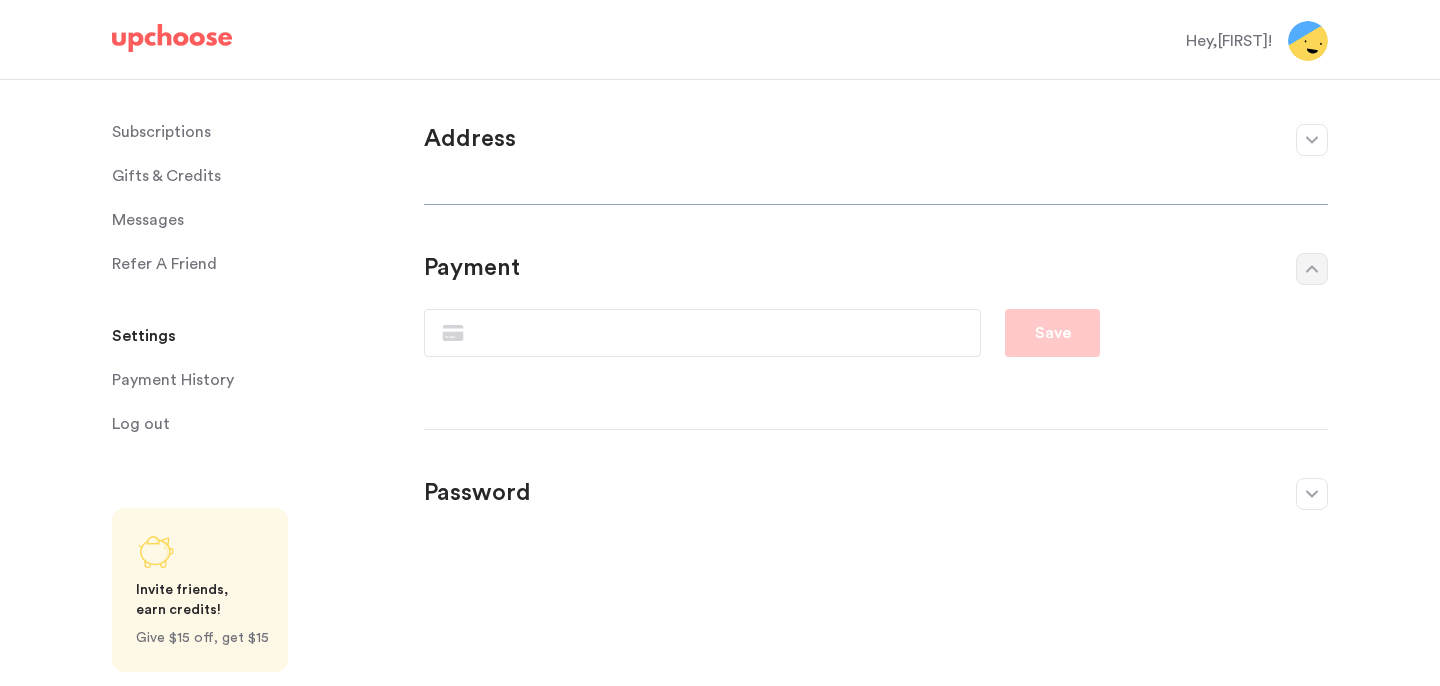click on "Profile First name [FIRST] Last name [LAST] Email [EMAIL] Phone number (optional) [PHONE] About you (optional) Here is a short example: Hello, we’re [FIRST] and [LAST]. I'm a Health and Physical Education Teacher in [CITY]. I can't live without my beautiful partner and travel buddy [LAST]. We have a [AGE] years old daughter and expecting a new baby in a few months so we’re super excited :) I love my friends, music (concerts, but I also play drums), film (organizing a big open air film festival in [CITY] each summer), hoop dance, my bike and ice-cream. Save Address ﻿ First name [FIRST] Last name [LAST] Search Address Street Address [NUMBER] [STREET] Aparment / Unit [NUMBER] City [CITY] ZIP Code [POSTAL_CODE] State [STATE] Alabama Alaska Arizona Arkansas California Colorado Connecticut Delaware District of Columbia Florida Georgia Hawaii Idaho Illinois Indiana Iowa Kansa Kentucky Lousiana Maine Maryland Massachusetts Michigan Minnesota Mississippi Missouri Montana Nebraska Nevada New Hampshire Ohio" at bounding box center (876, 324) 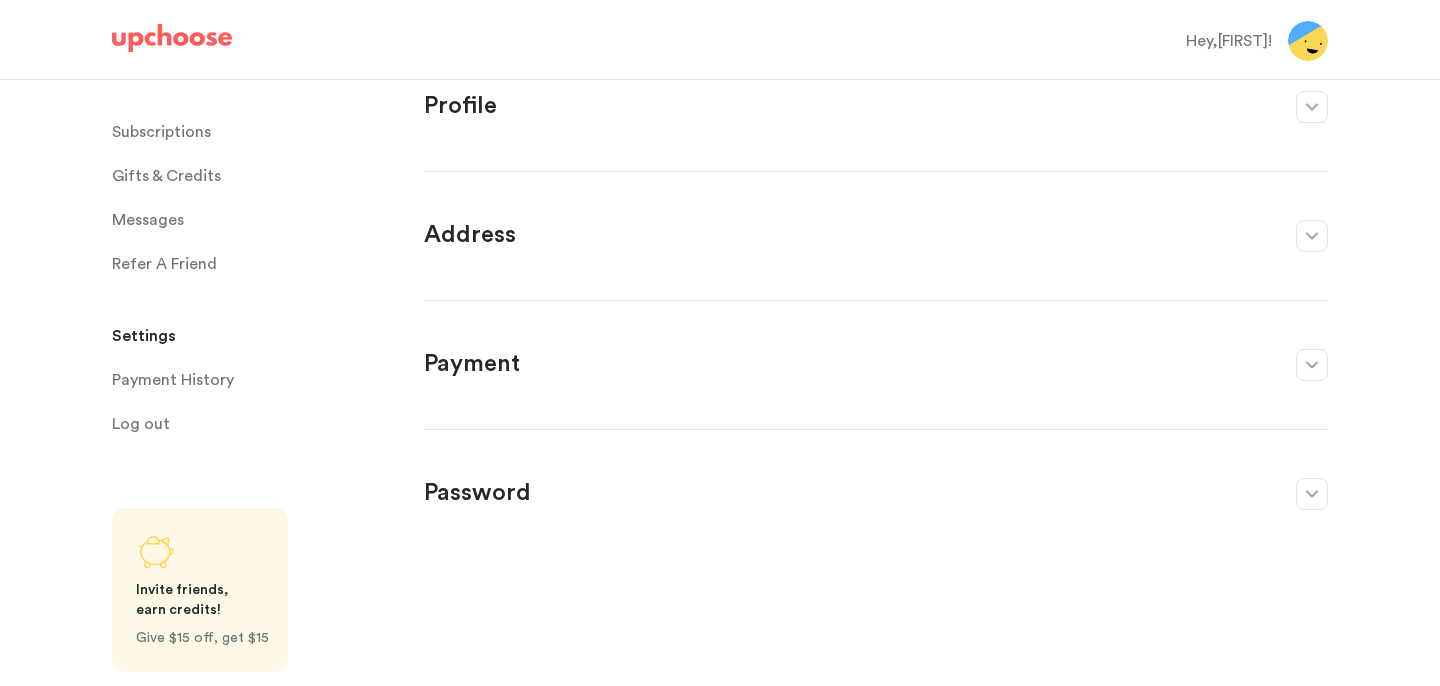click at bounding box center (1312, 365) 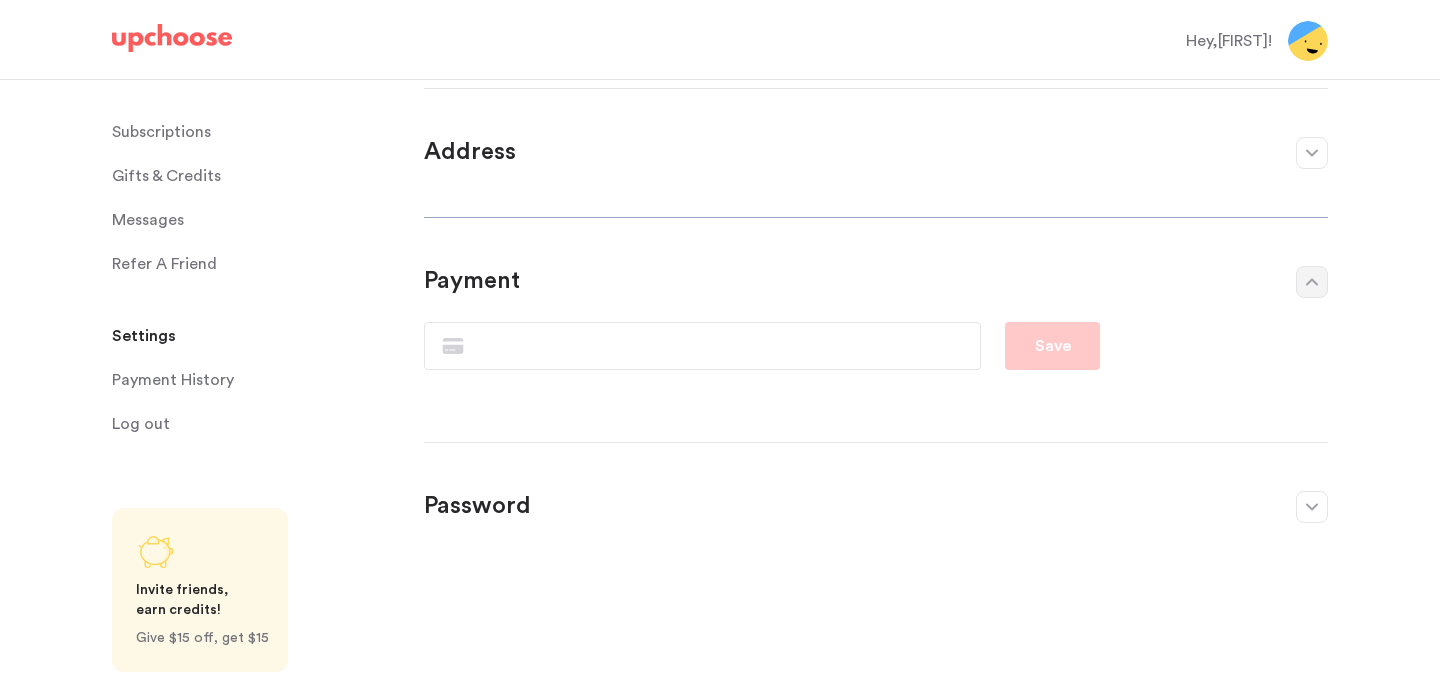 scroll, scrollTop: 117, scrollLeft: 0, axis: vertical 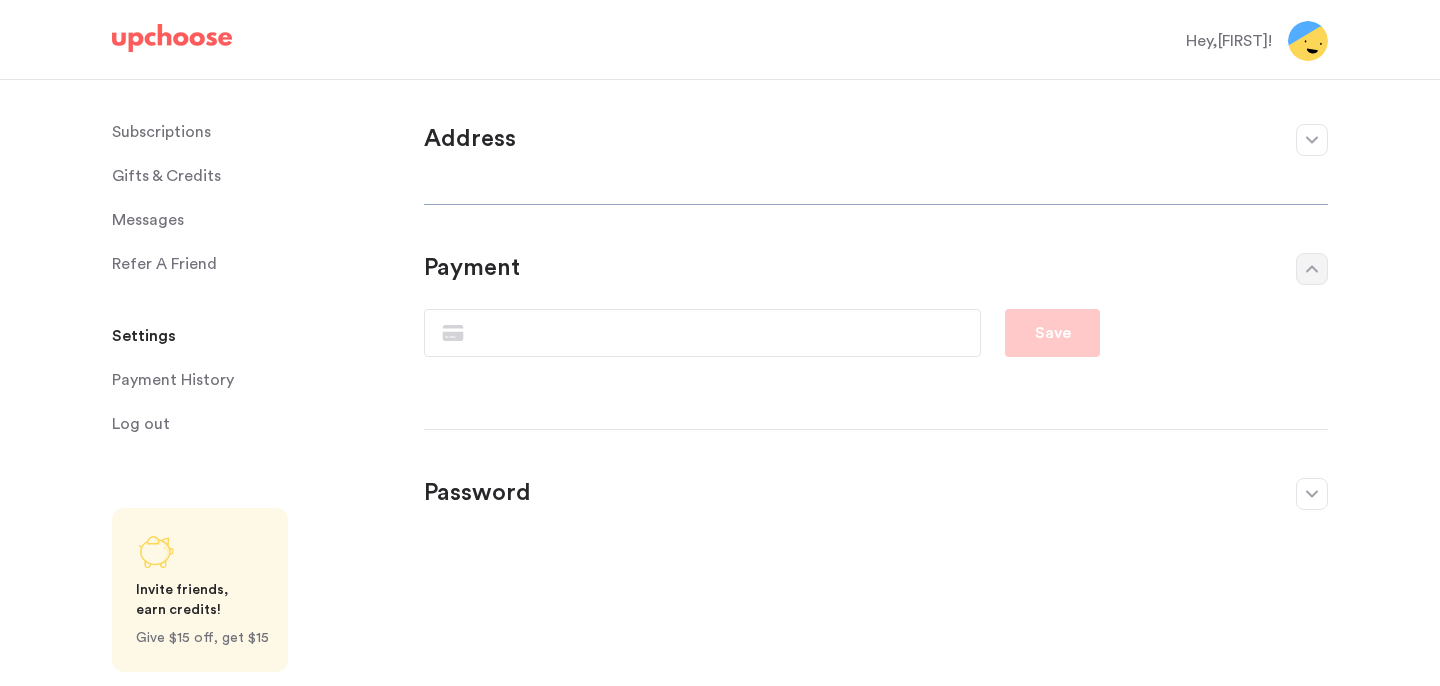 click at bounding box center (702, 333) 